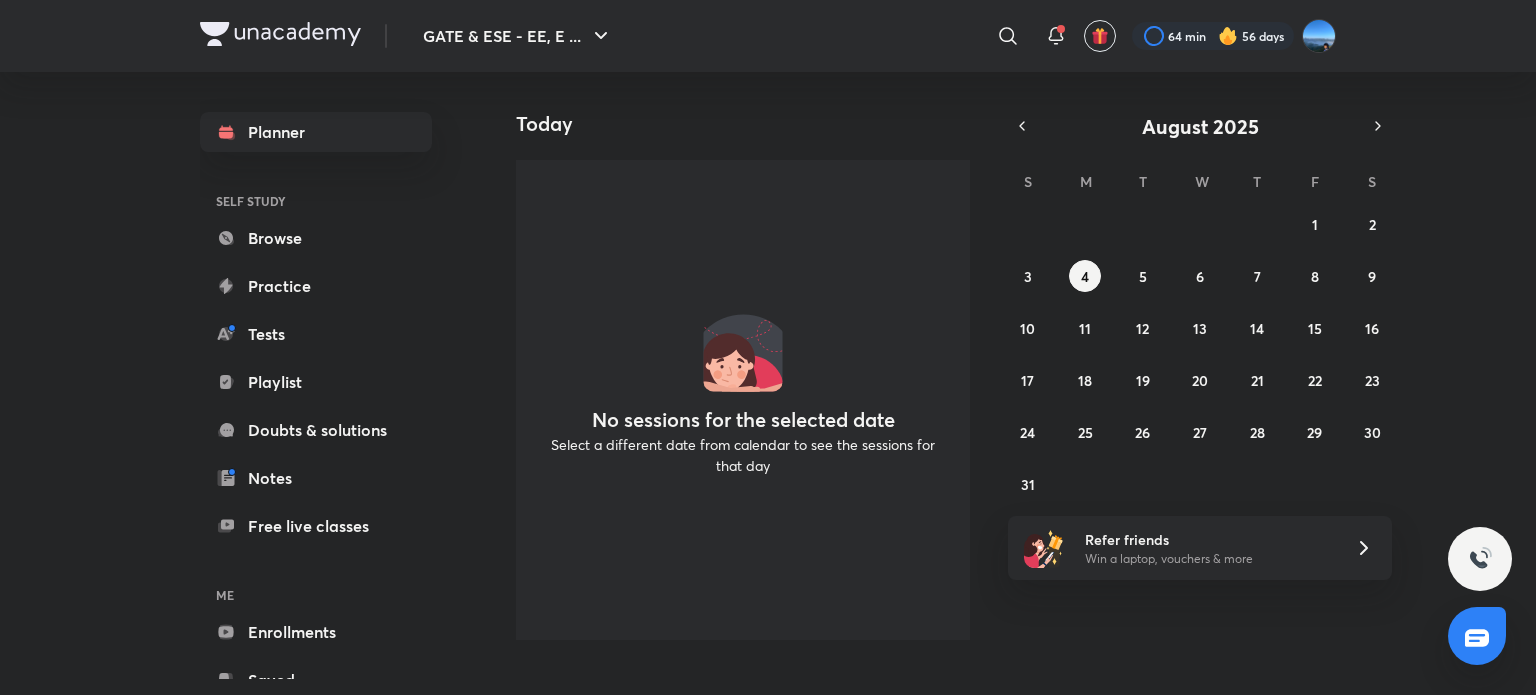 scroll, scrollTop: 0, scrollLeft: 0, axis: both 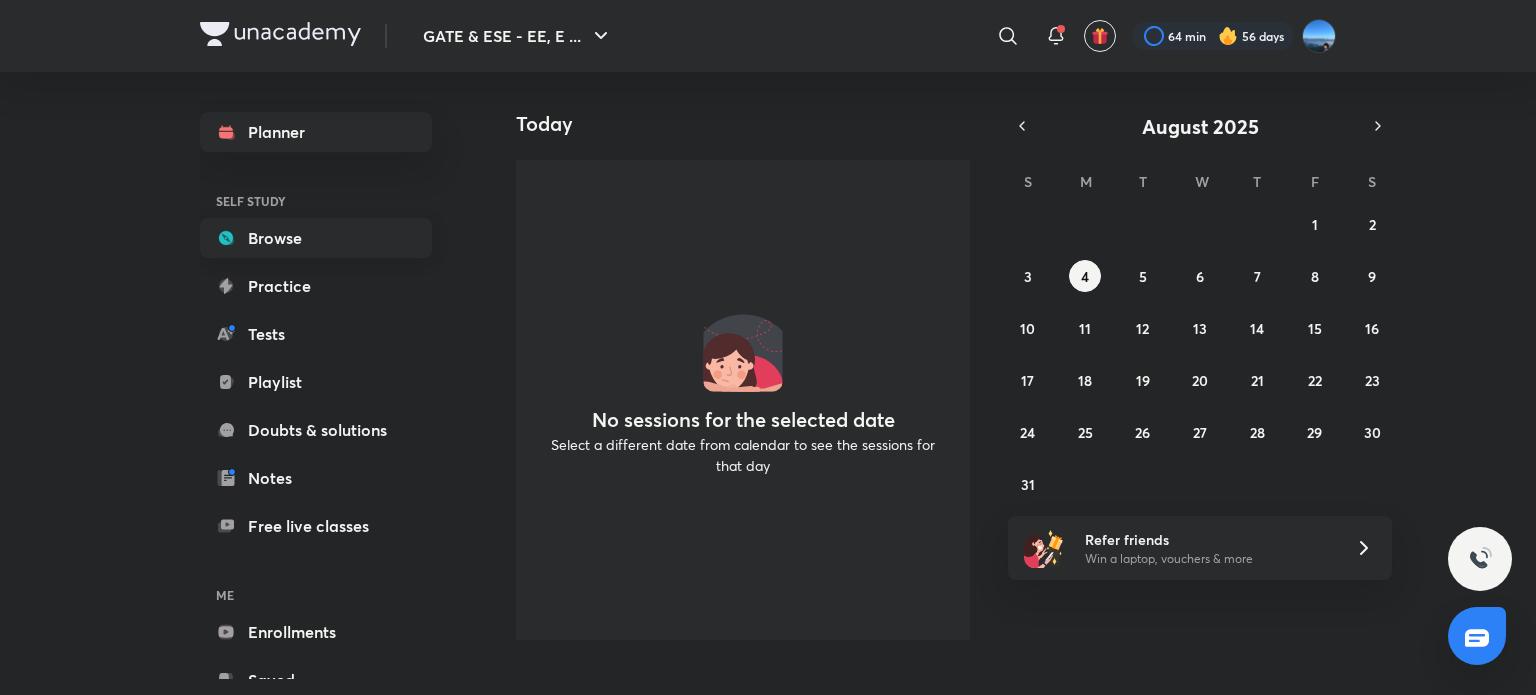 click on "Browse" at bounding box center [316, 238] 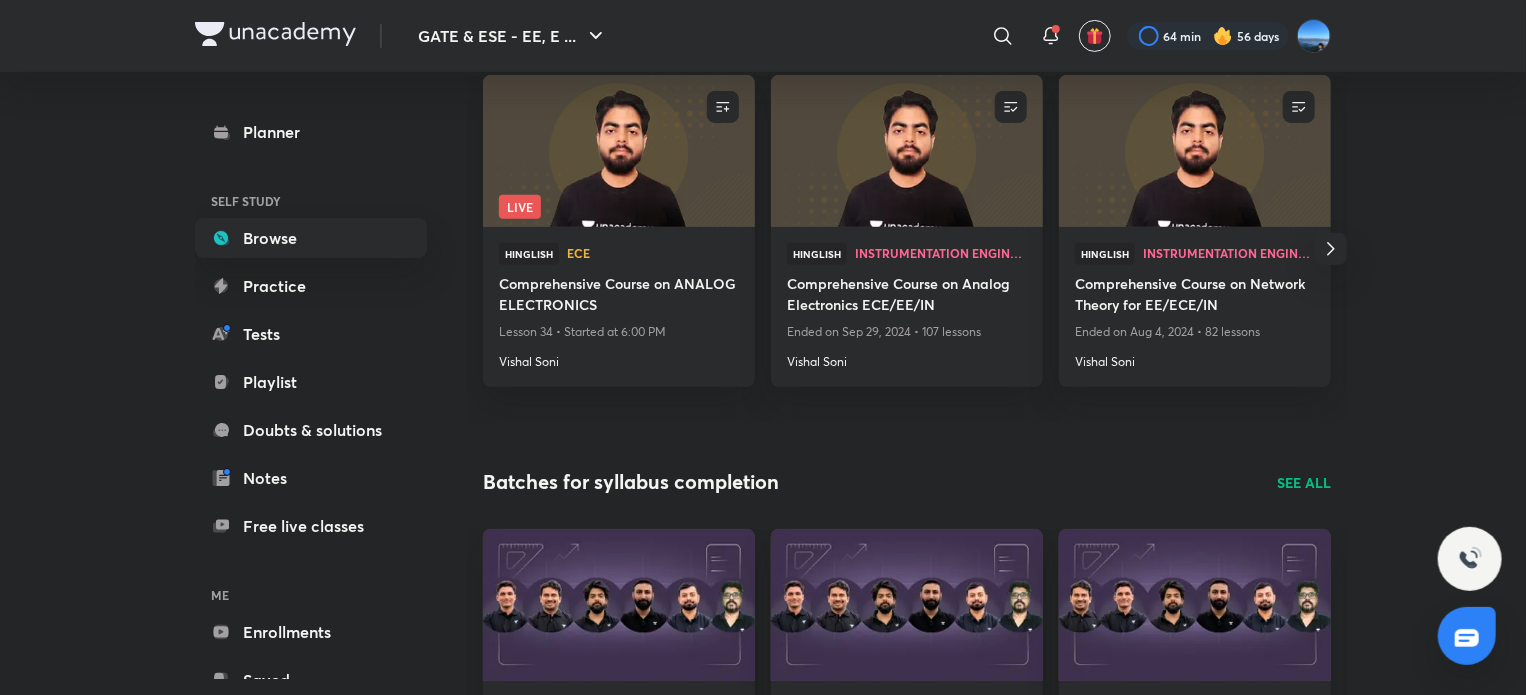 scroll, scrollTop: 288, scrollLeft: 0, axis: vertical 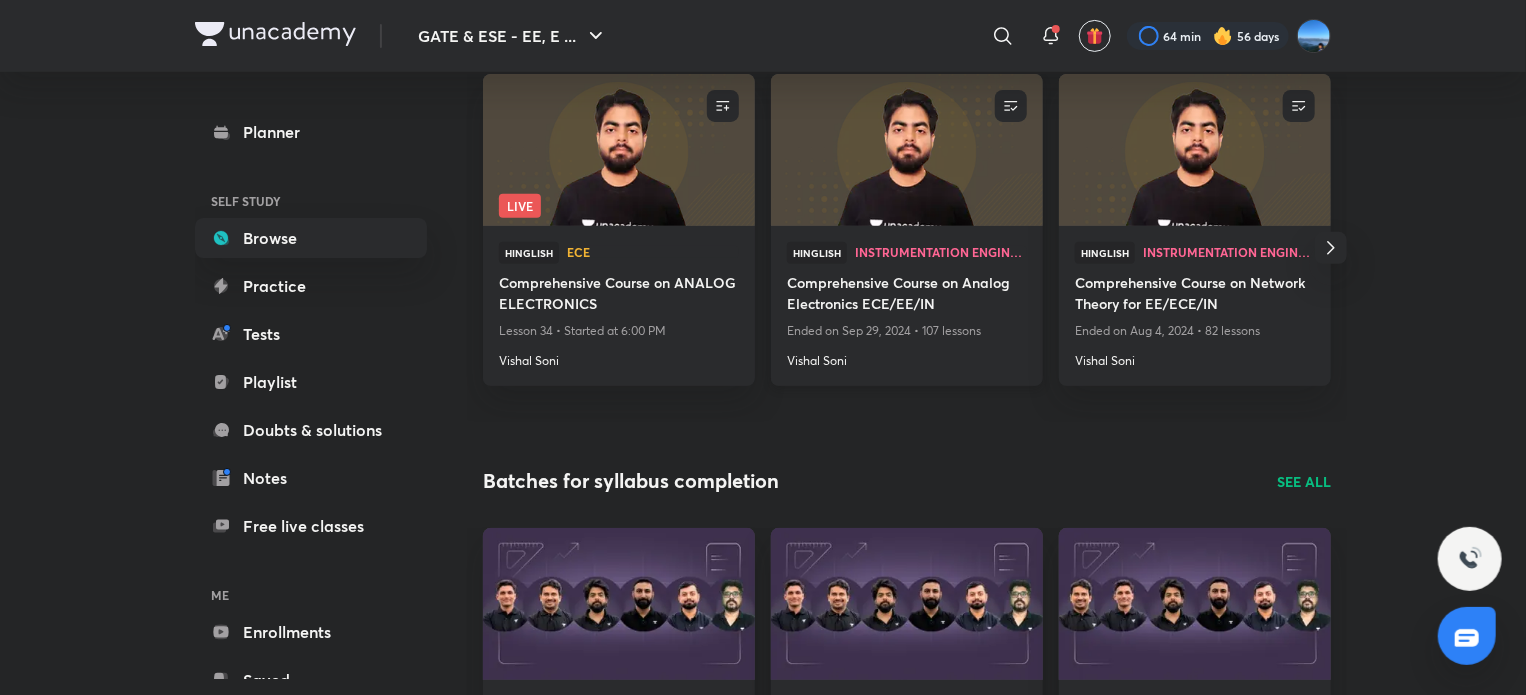click on "Comprehensive Course on Analog Electronics ECE/EE/IN" at bounding box center [907, 295] 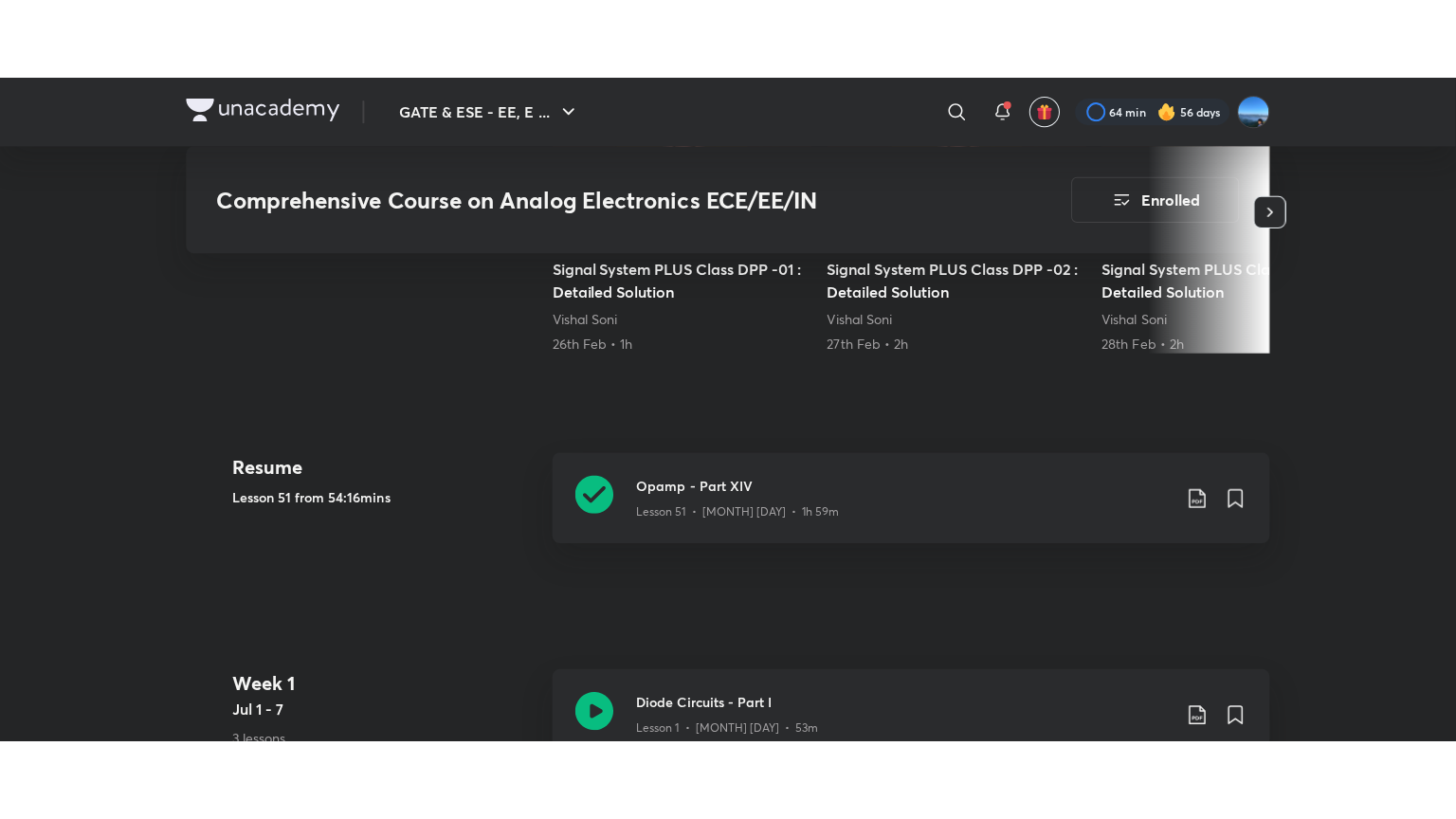 scroll, scrollTop: 755, scrollLeft: 0, axis: vertical 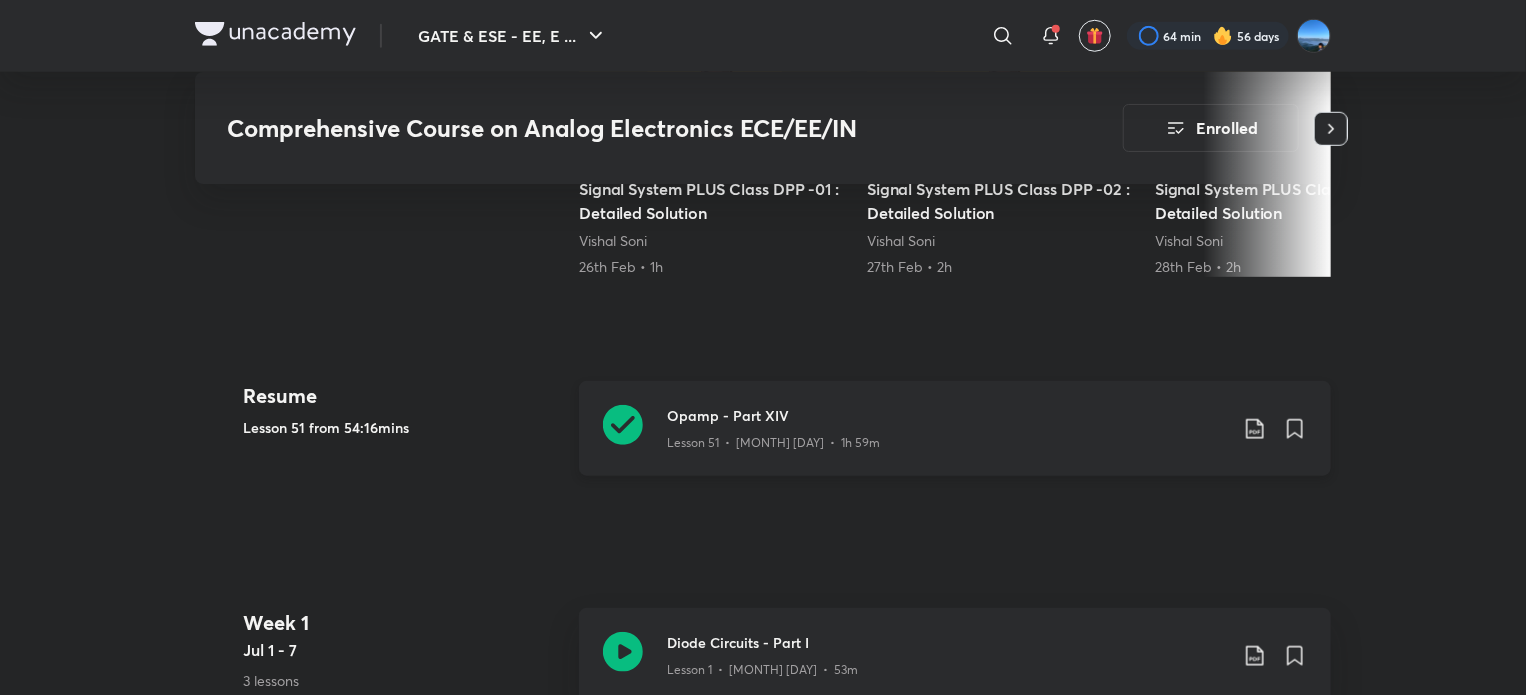 click on "Opamp - Part XIV" at bounding box center [947, 415] 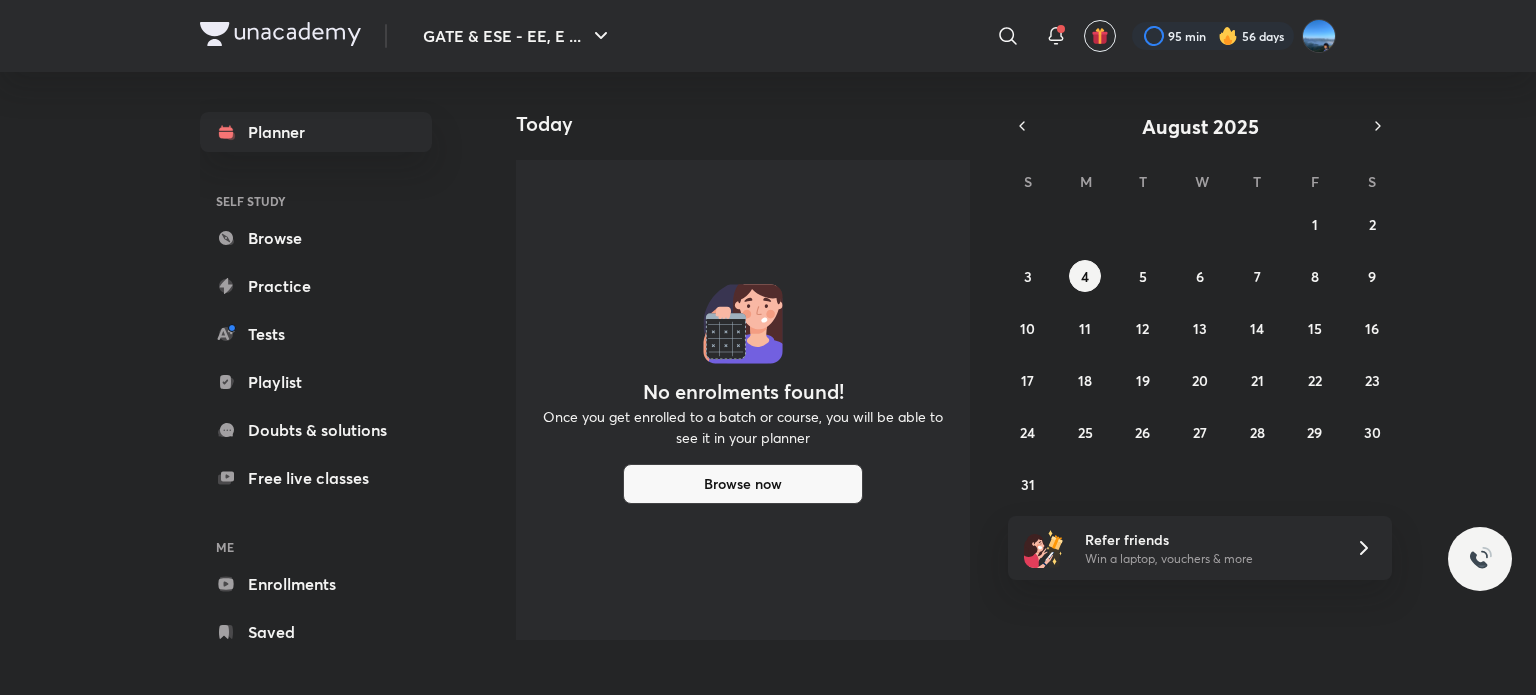 scroll, scrollTop: 0, scrollLeft: 0, axis: both 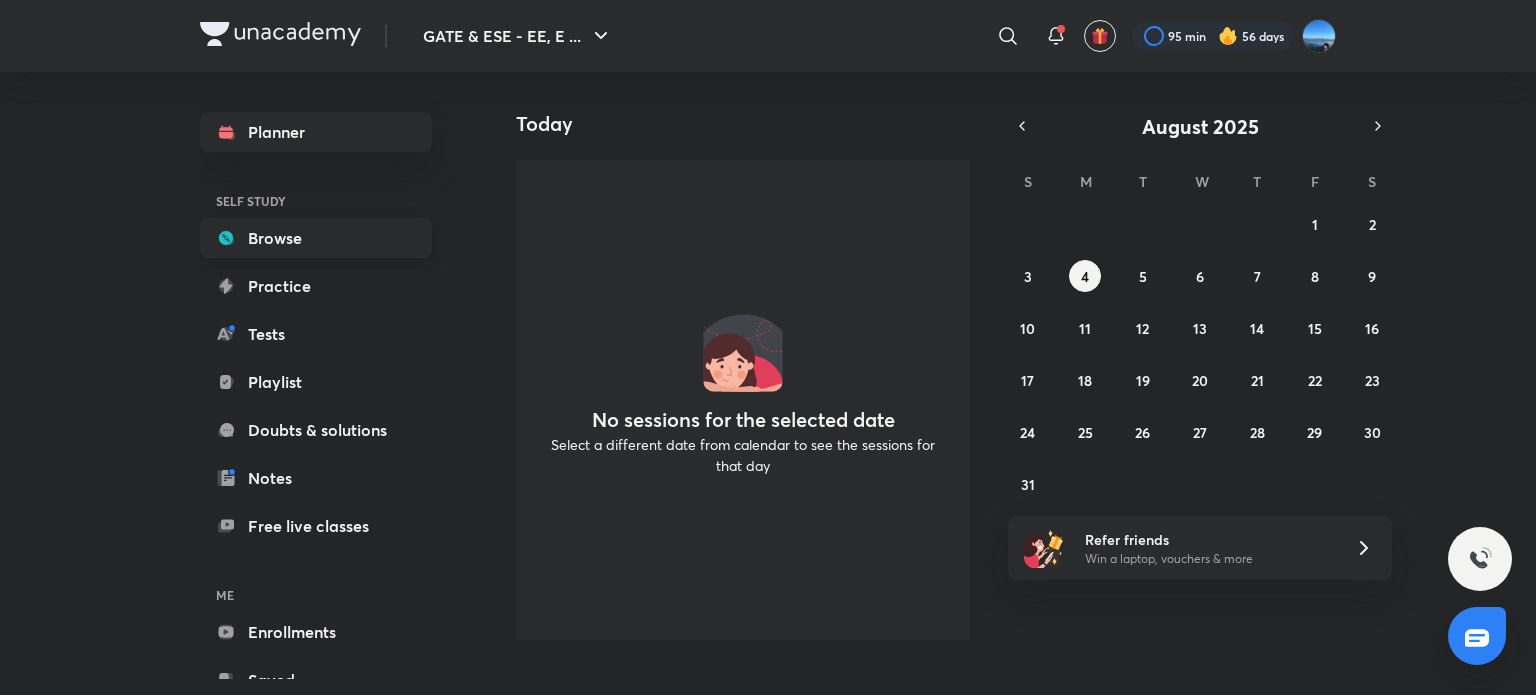click on "Browse" at bounding box center [316, 238] 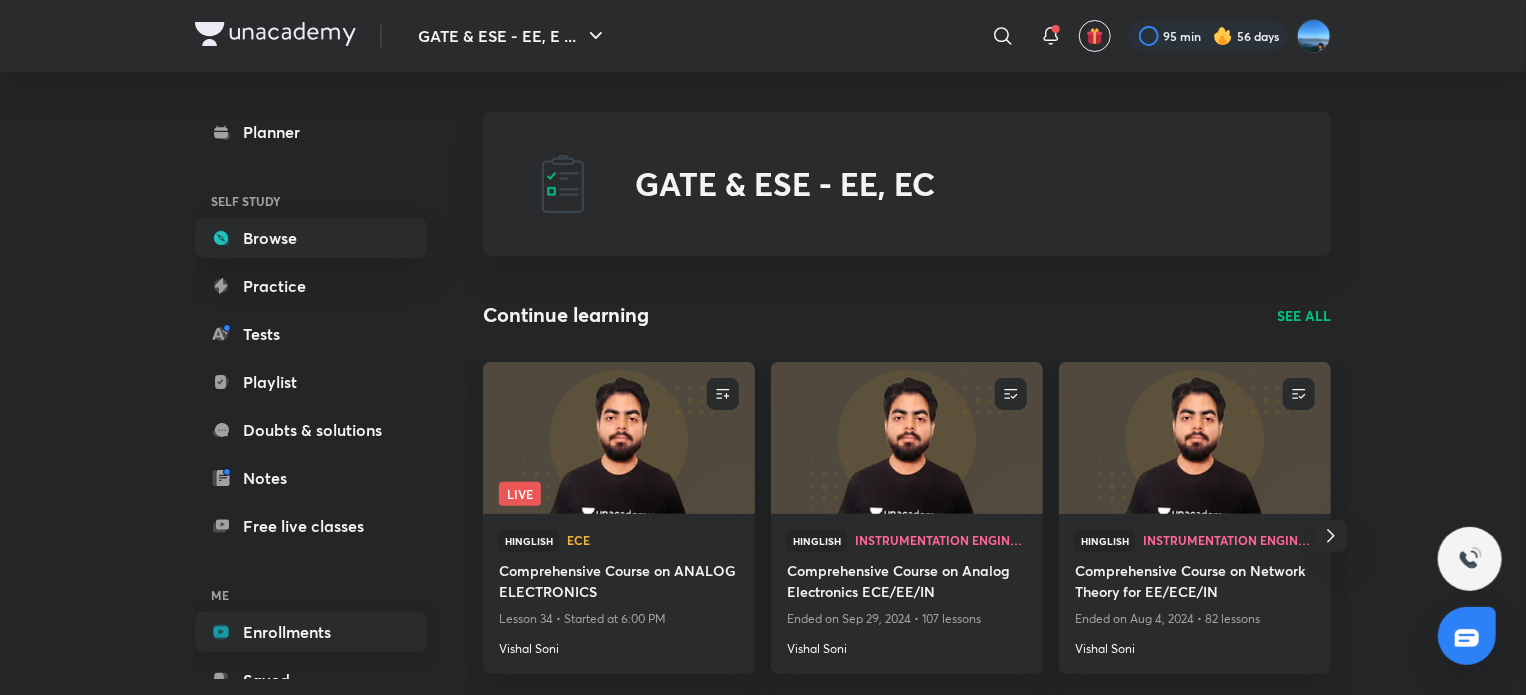 click on "Enrollments" at bounding box center [311, 632] 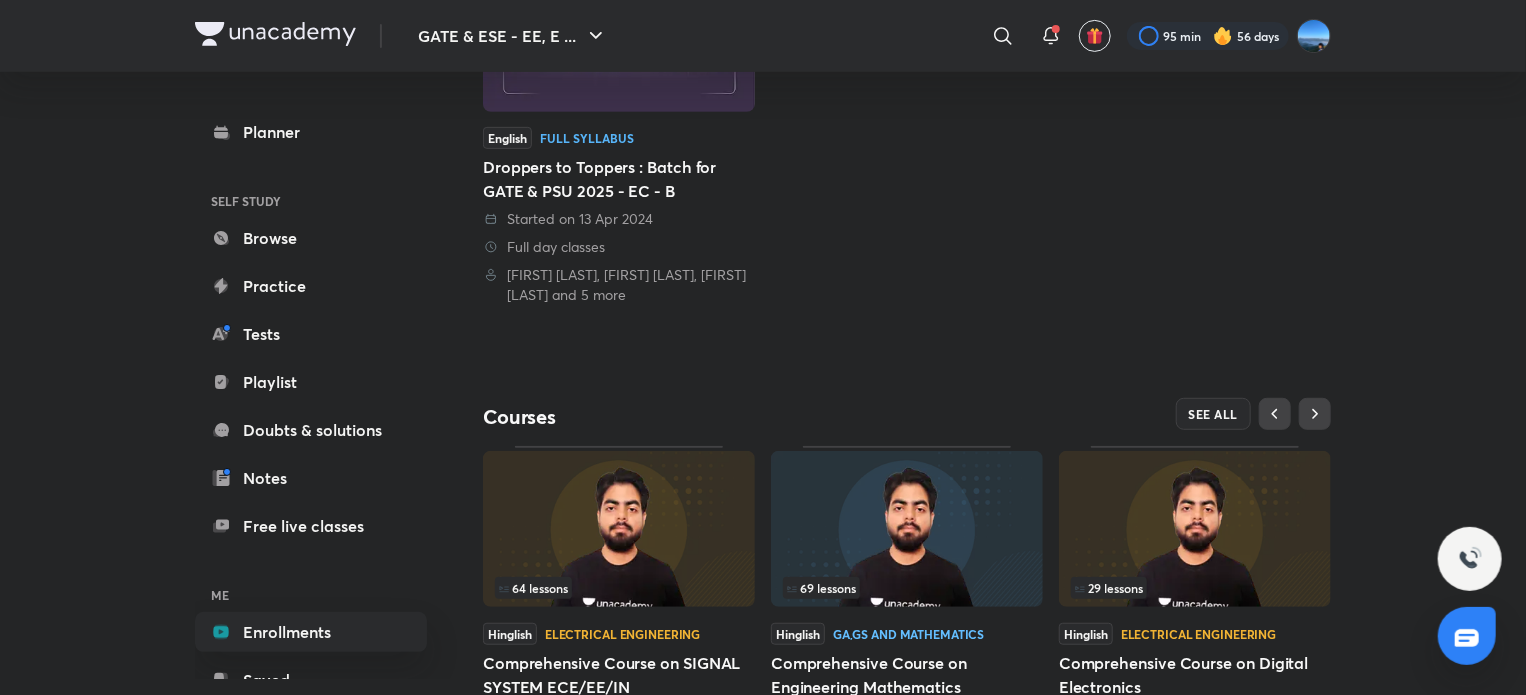 scroll, scrollTop: 476, scrollLeft: 0, axis: vertical 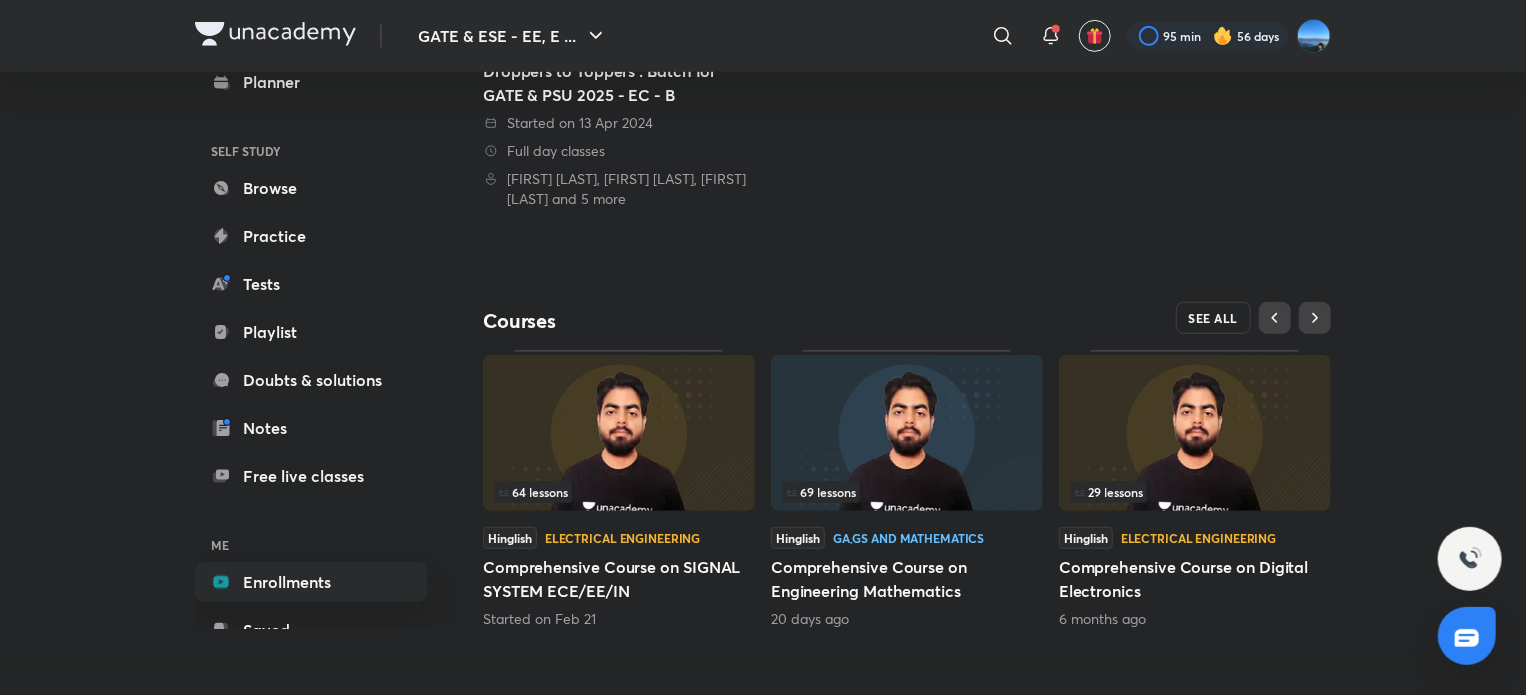 click on "SEE ALL" at bounding box center (1214, 318) 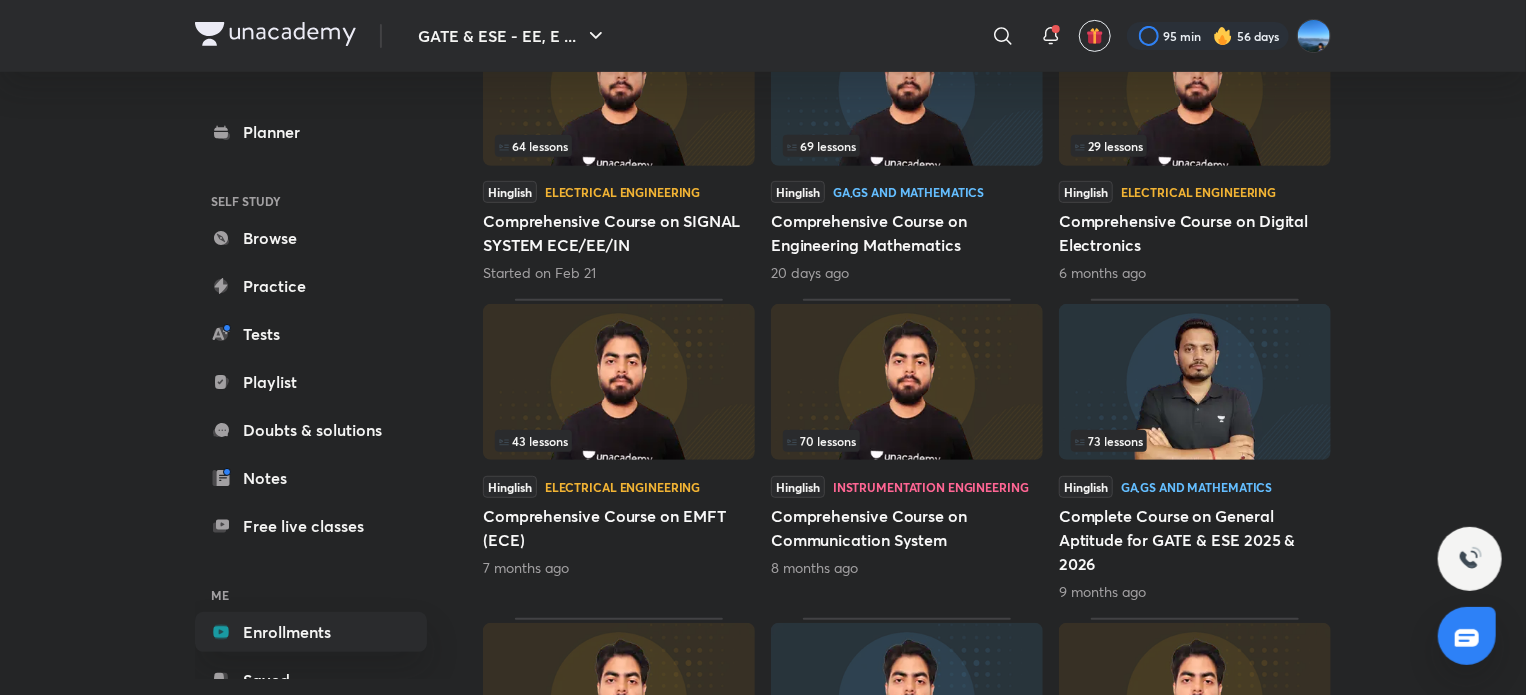 scroll, scrollTop: 380, scrollLeft: 0, axis: vertical 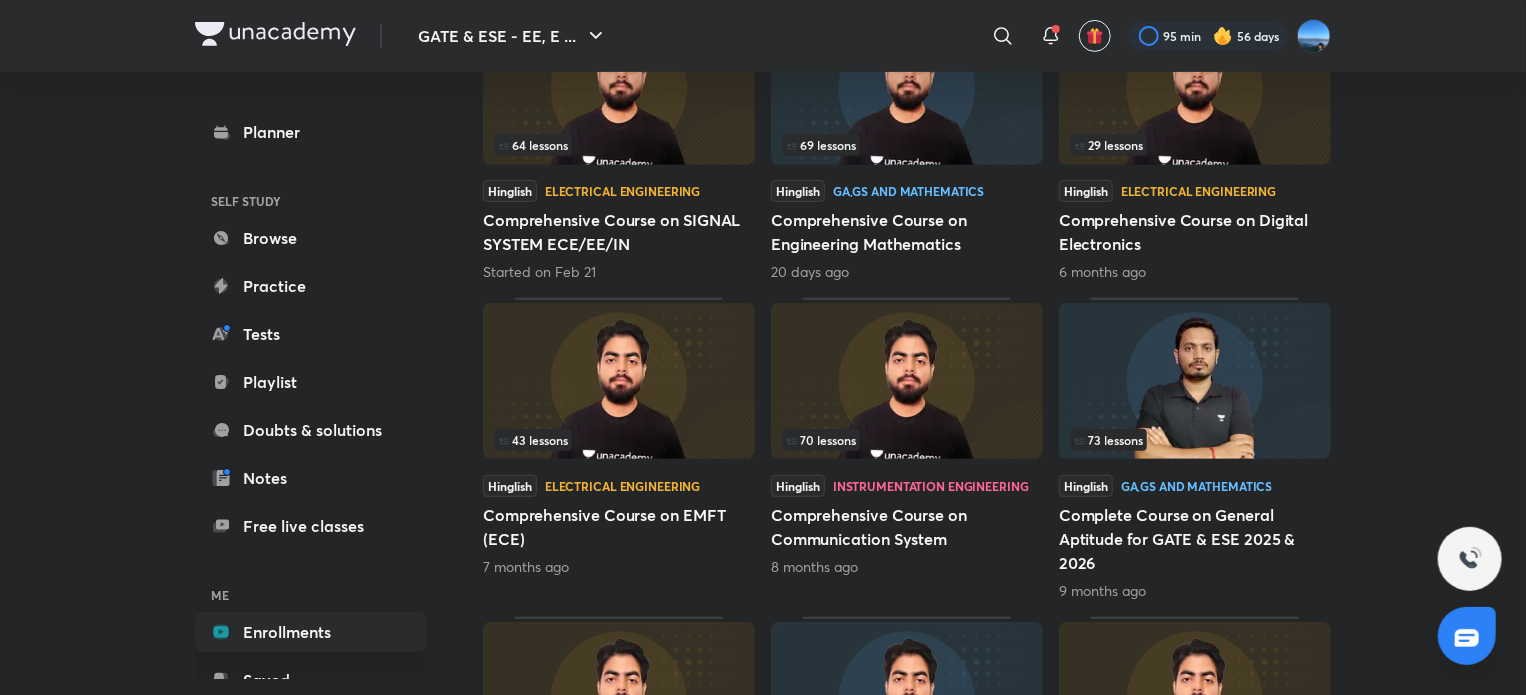 click on "Comprehensive Course on Communication System" at bounding box center (907, 527) 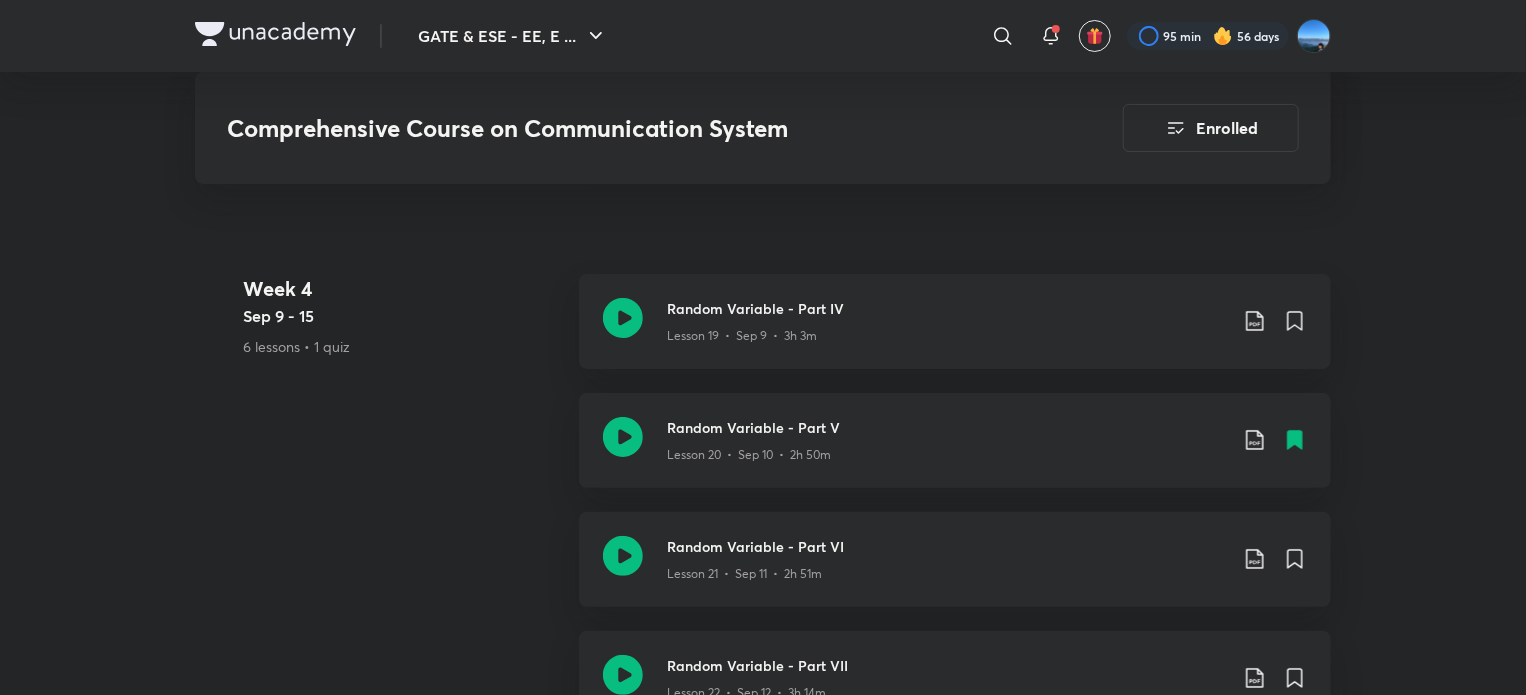 scroll, scrollTop: 3807, scrollLeft: 0, axis: vertical 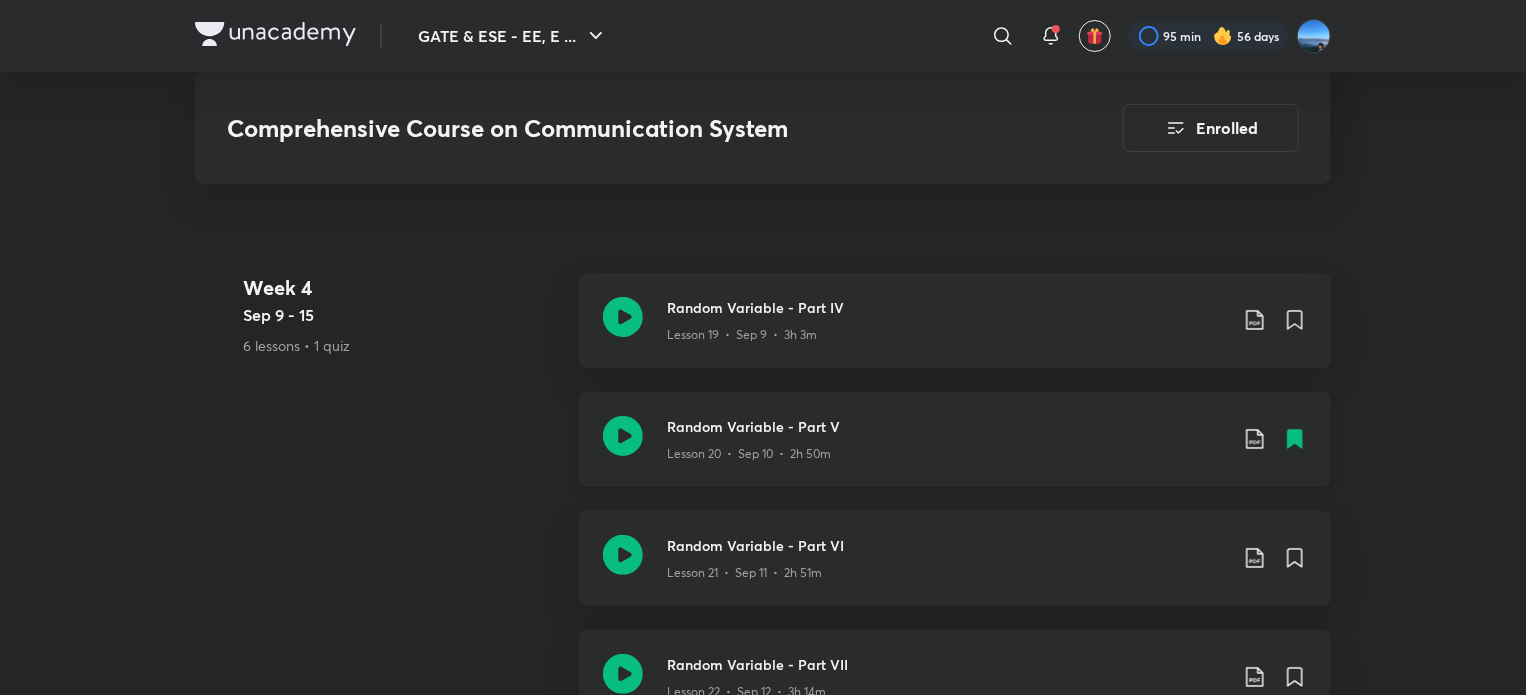 click on "Lesson 20  •  Sep 10  •  2h 50m" at bounding box center (749, 454) 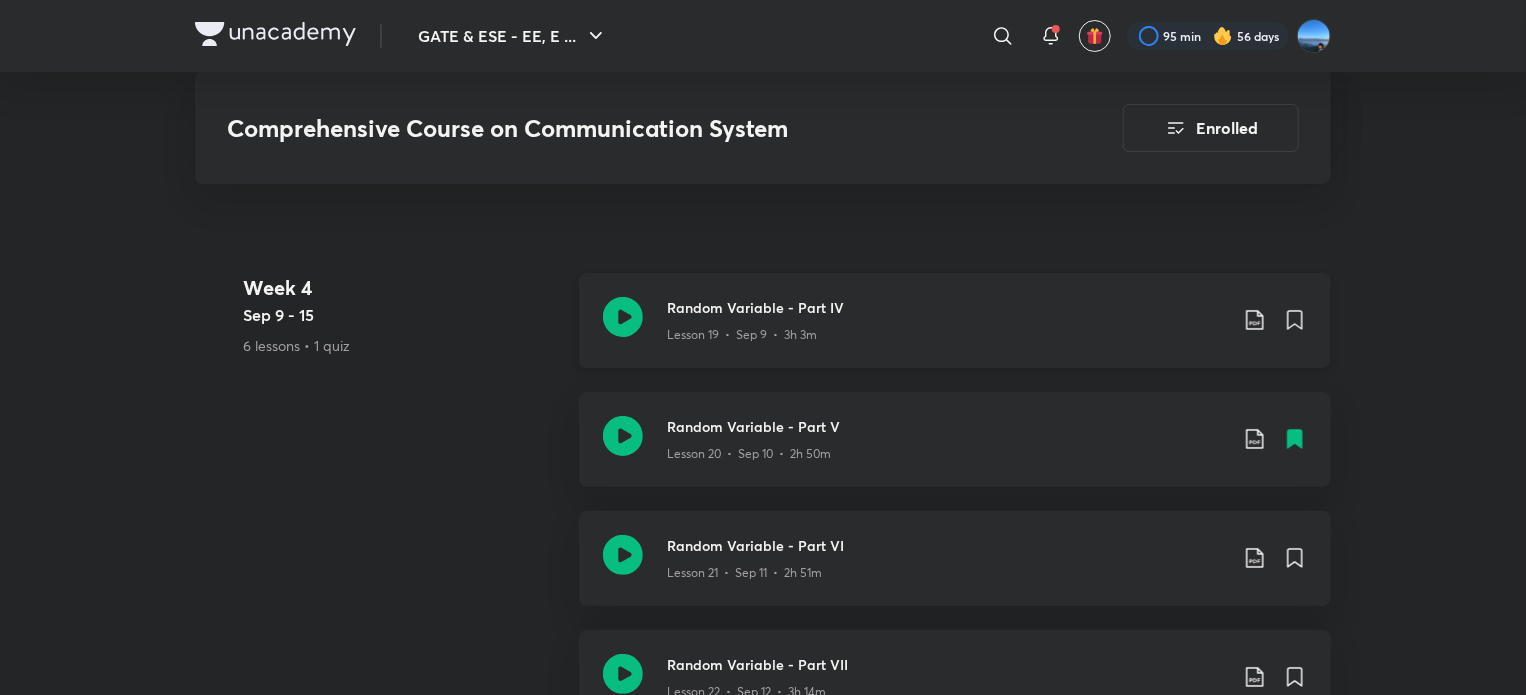 click on "Random Variable - Part IV" at bounding box center [947, 307] 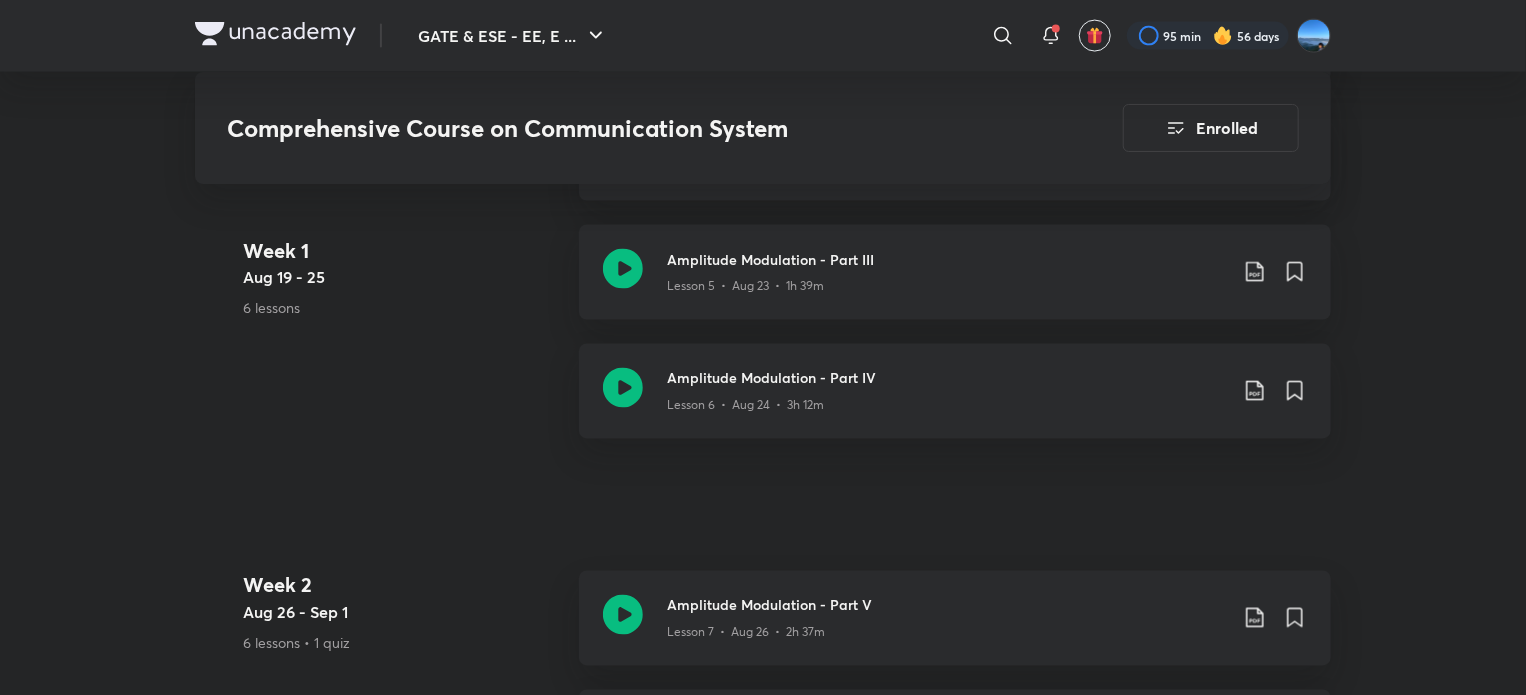 scroll, scrollTop: 1524, scrollLeft: 0, axis: vertical 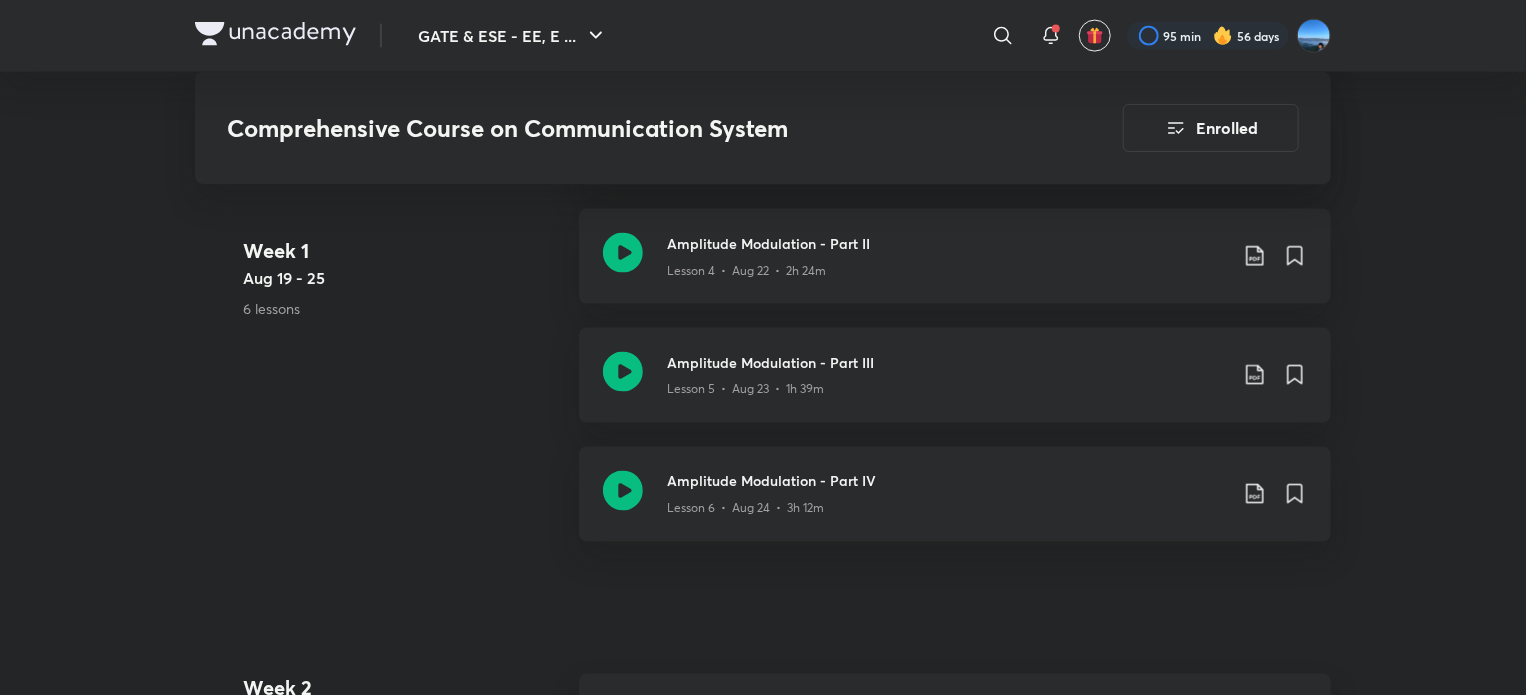 click at bounding box center (275, 34) 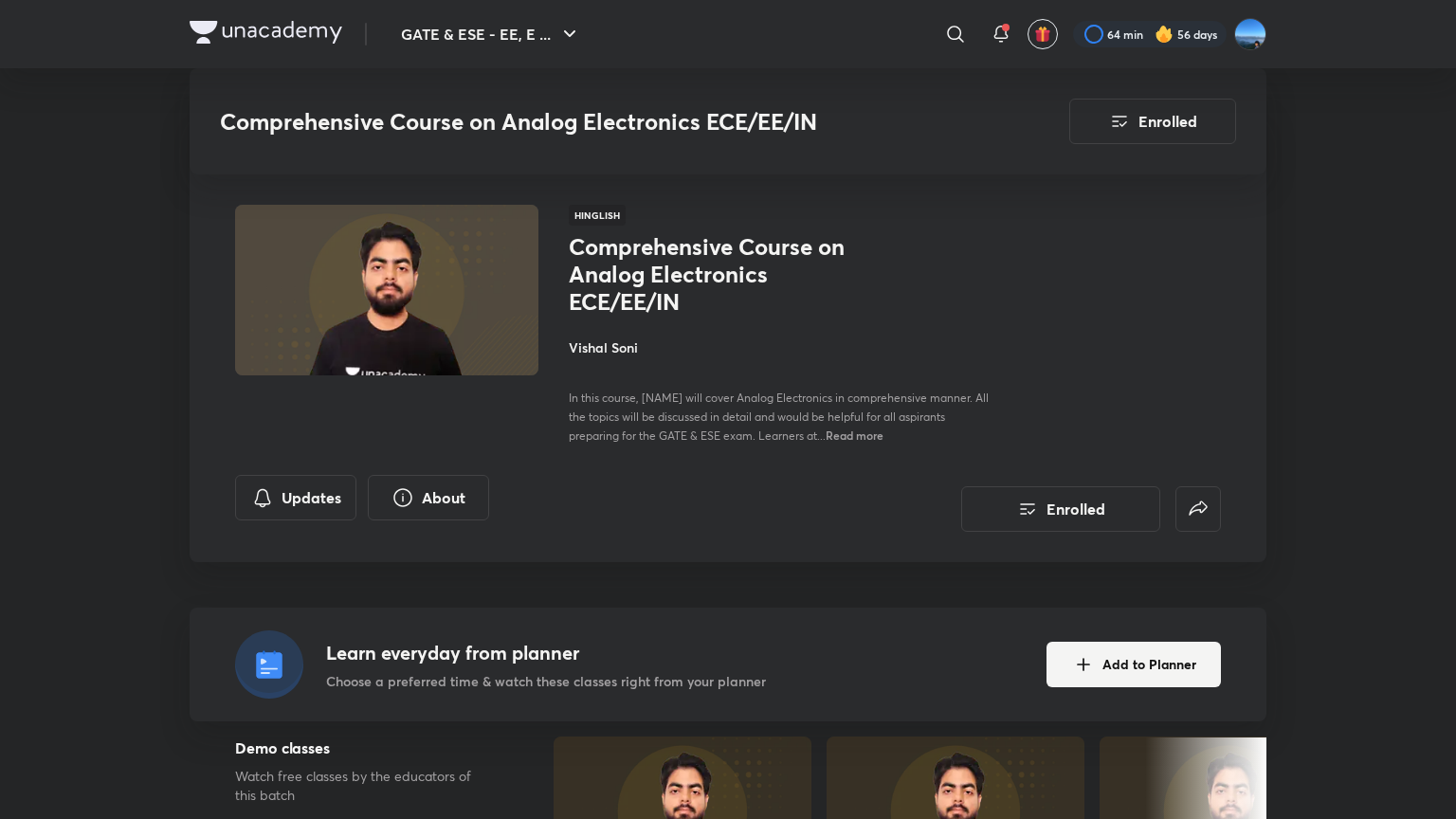 scroll, scrollTop: 755, scrollLeft: 0, axis: vertical 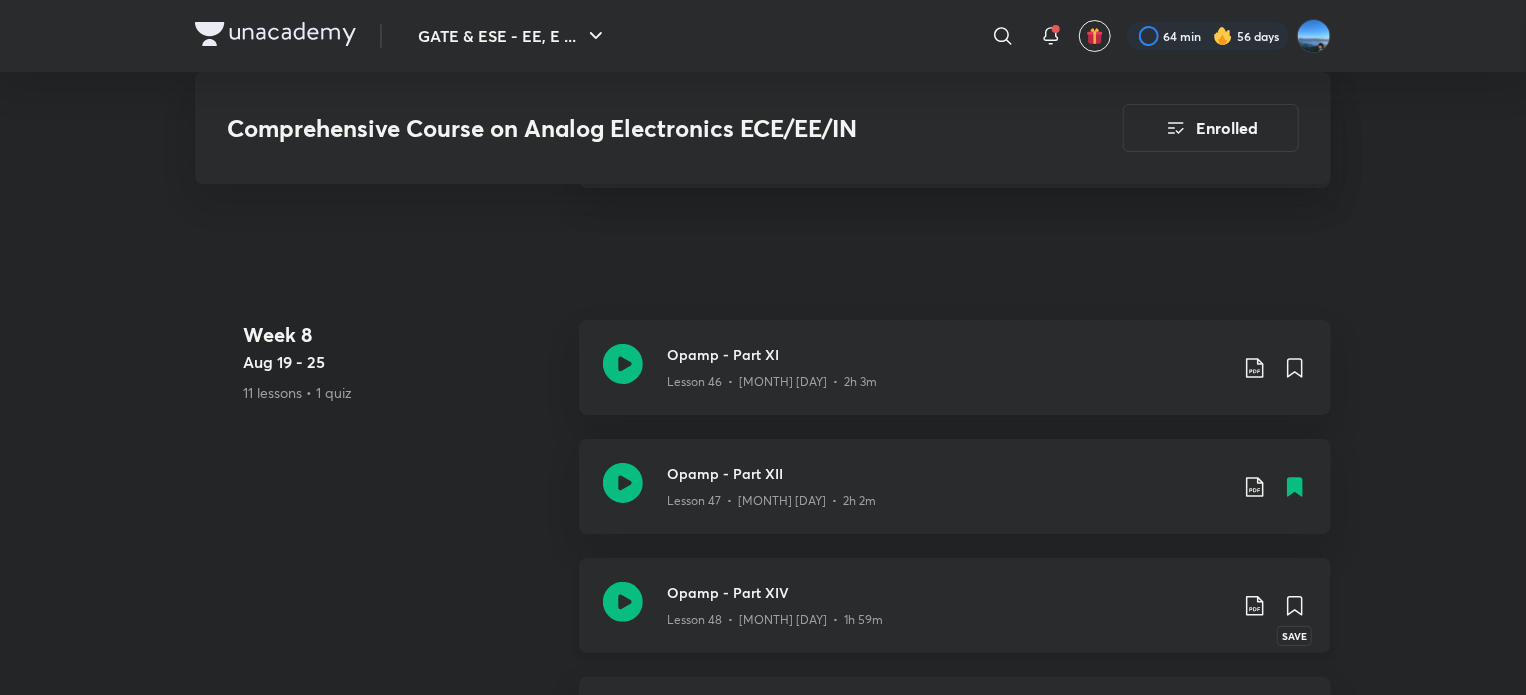 click 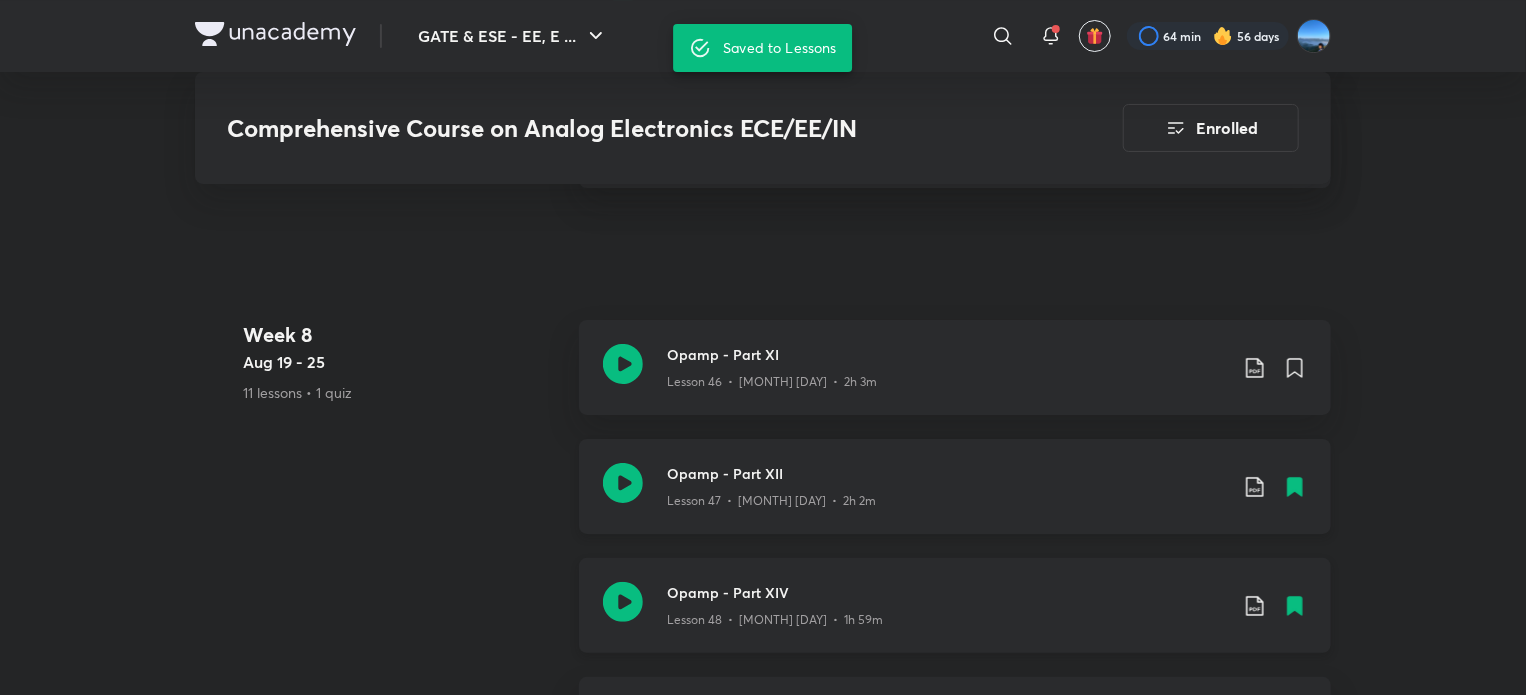 click 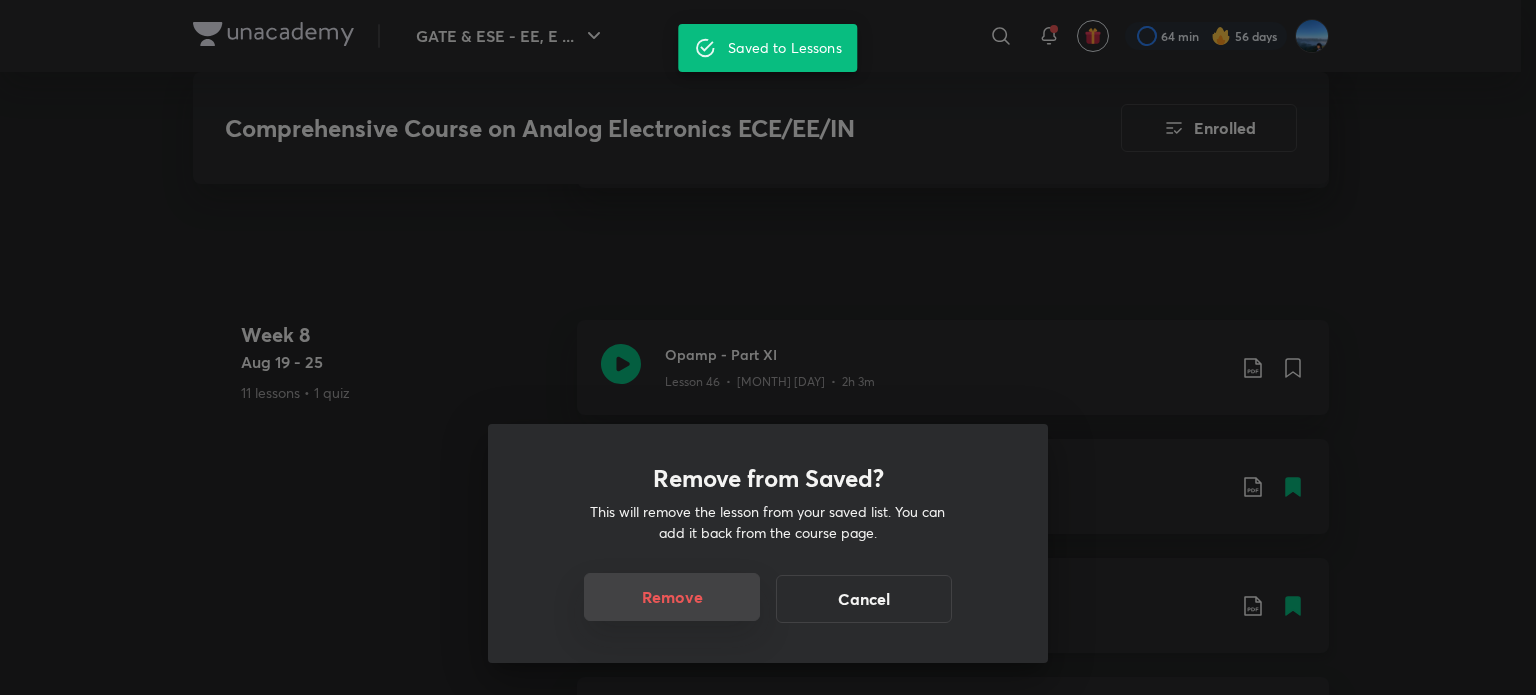 click on "Remove" at bounding box center [672, 597] 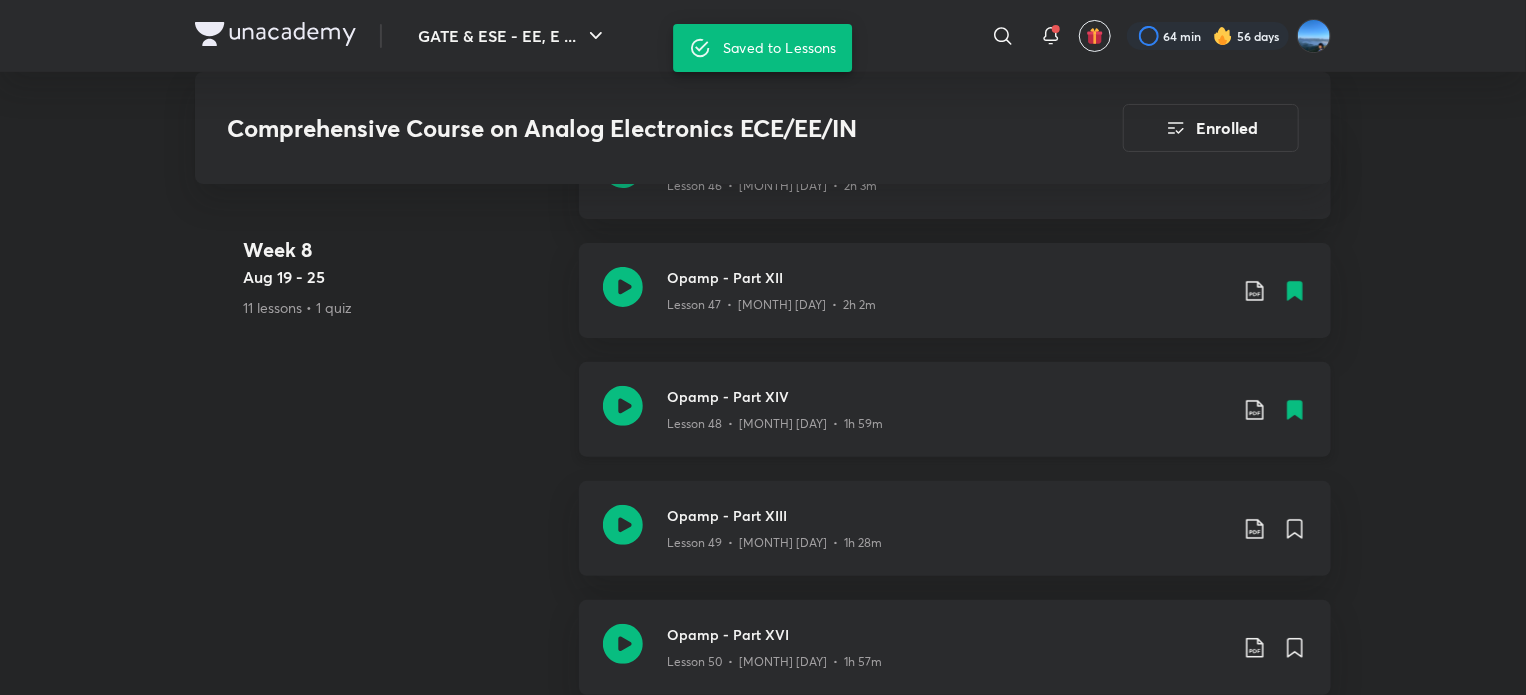 scroll, scrollTop: 7759, scrollLeft: 0, axis: vertical 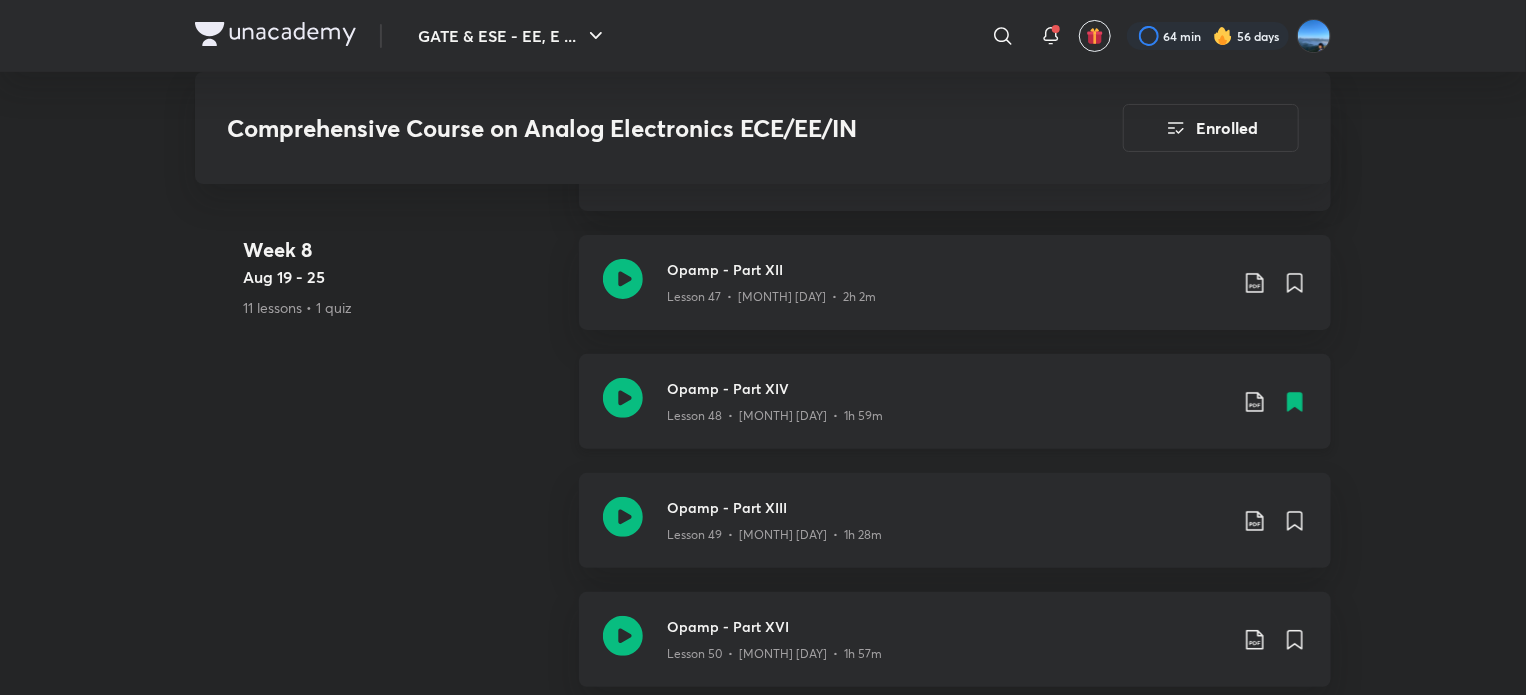 click 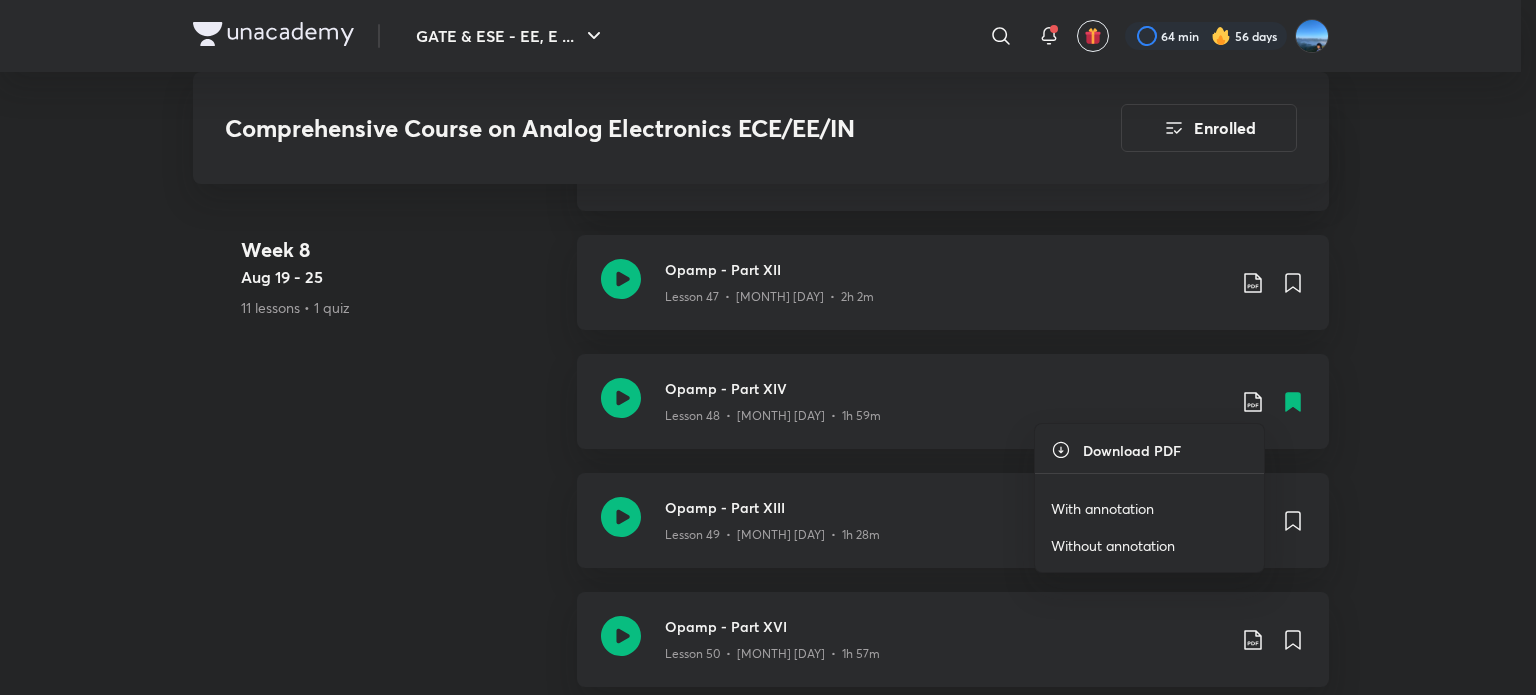 click on "With annotation" at bounding box center [1102, 508] 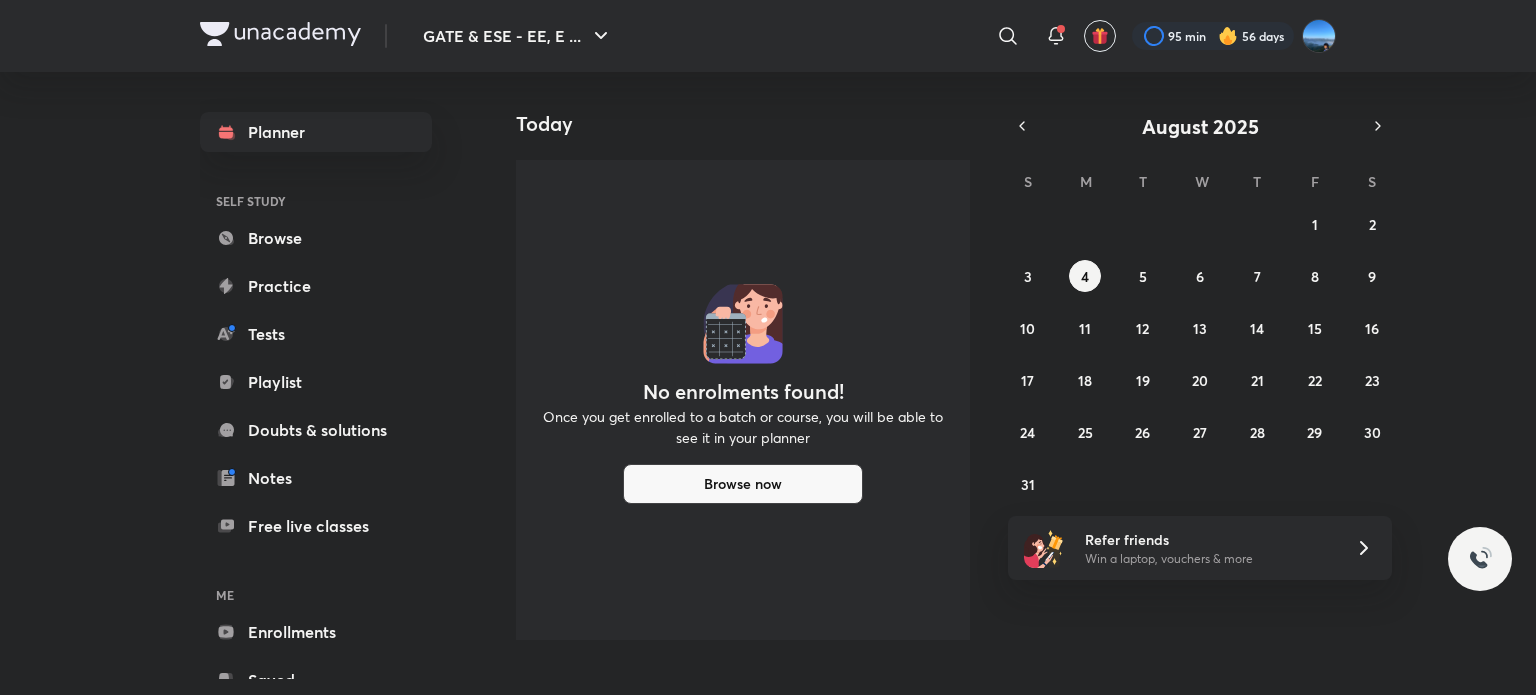 scroll, scrollTop: 0, scrollLeft: 0, axis: both 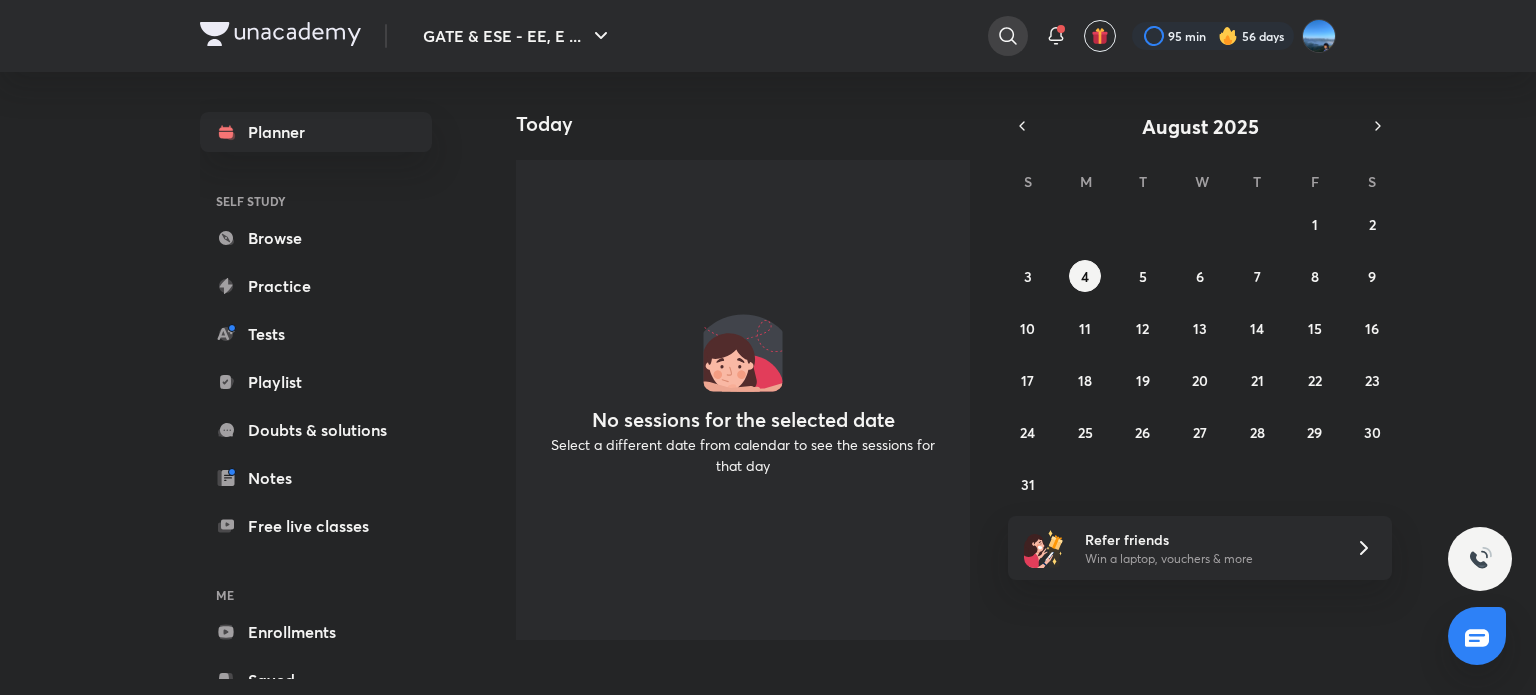 click 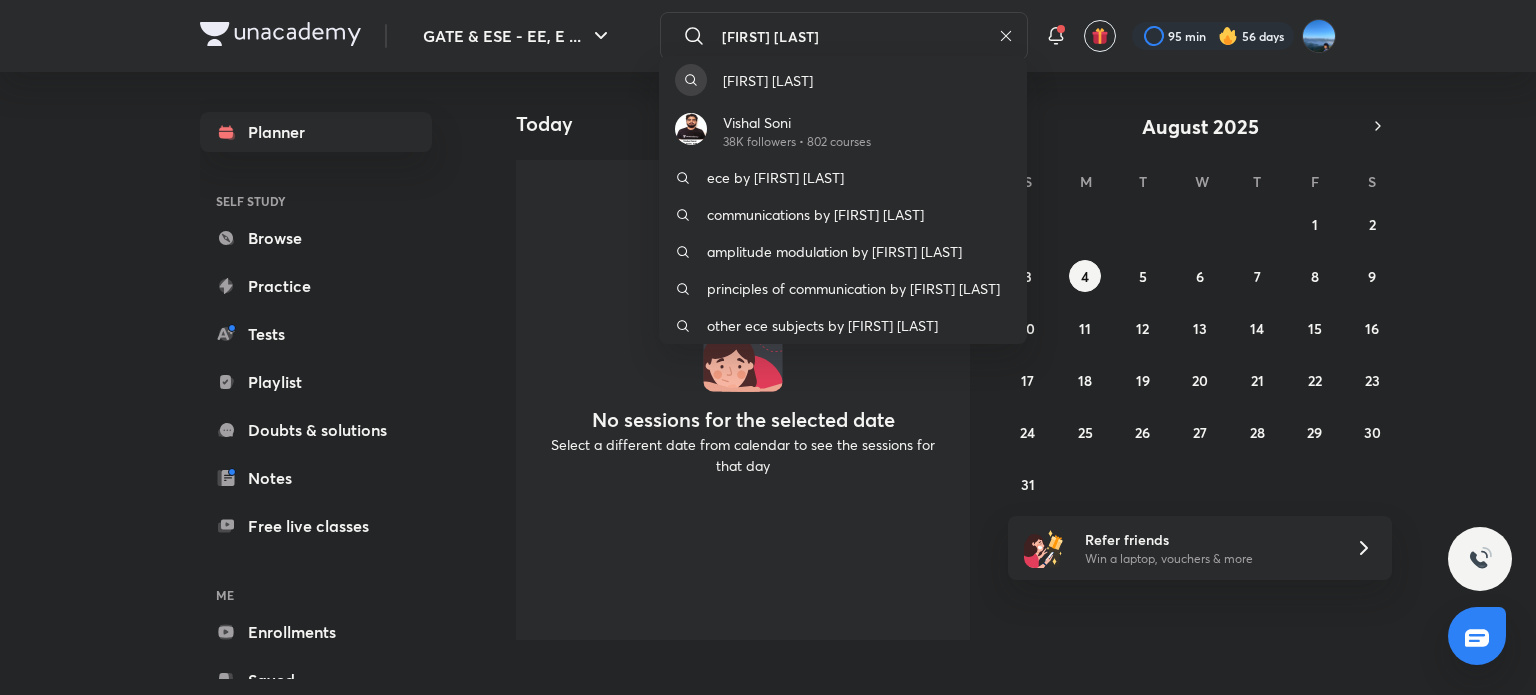 type on "[FIRST] [LAST]" 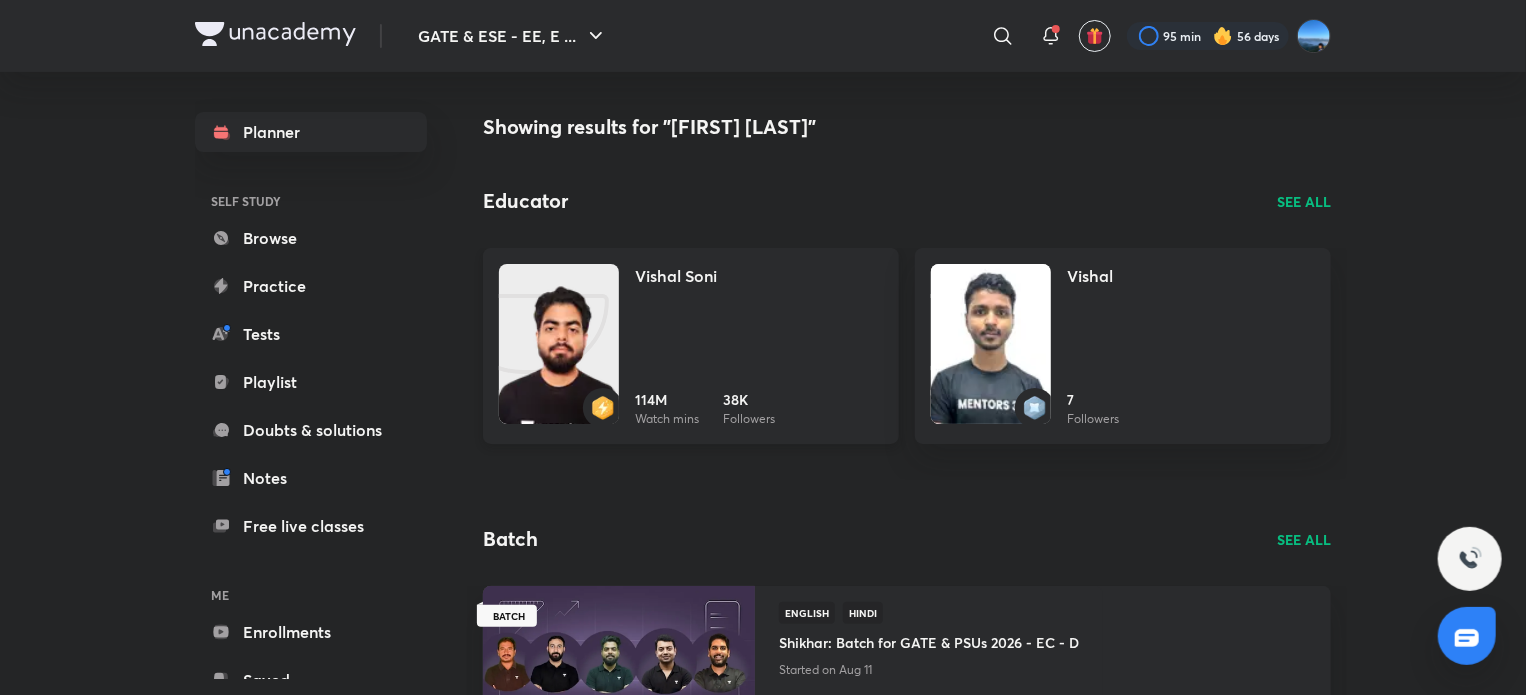 click on "[FIRST] [LAST] 114M Watch mins 38K Followers" at bounding box center (759, 346) 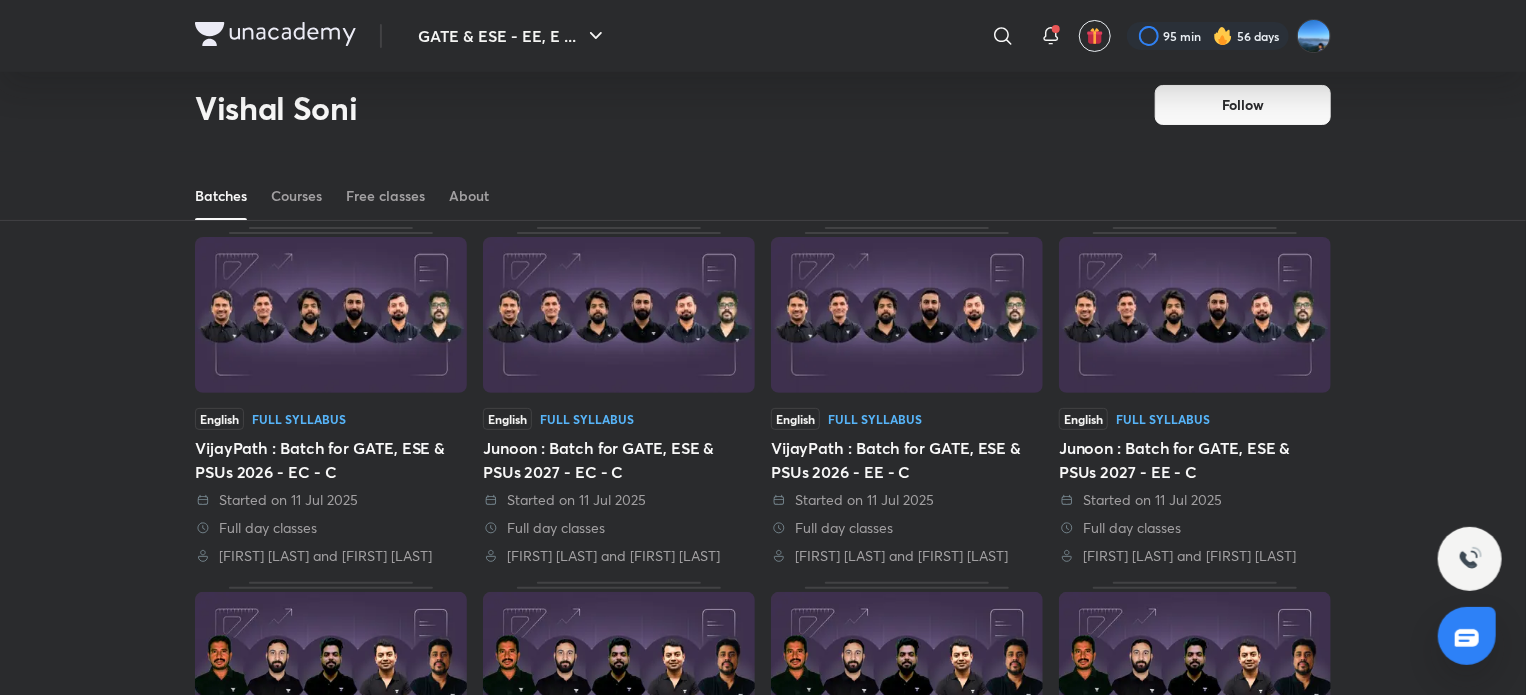 scroll, scrollTop: 0, scrollLeft: 0, axis: both 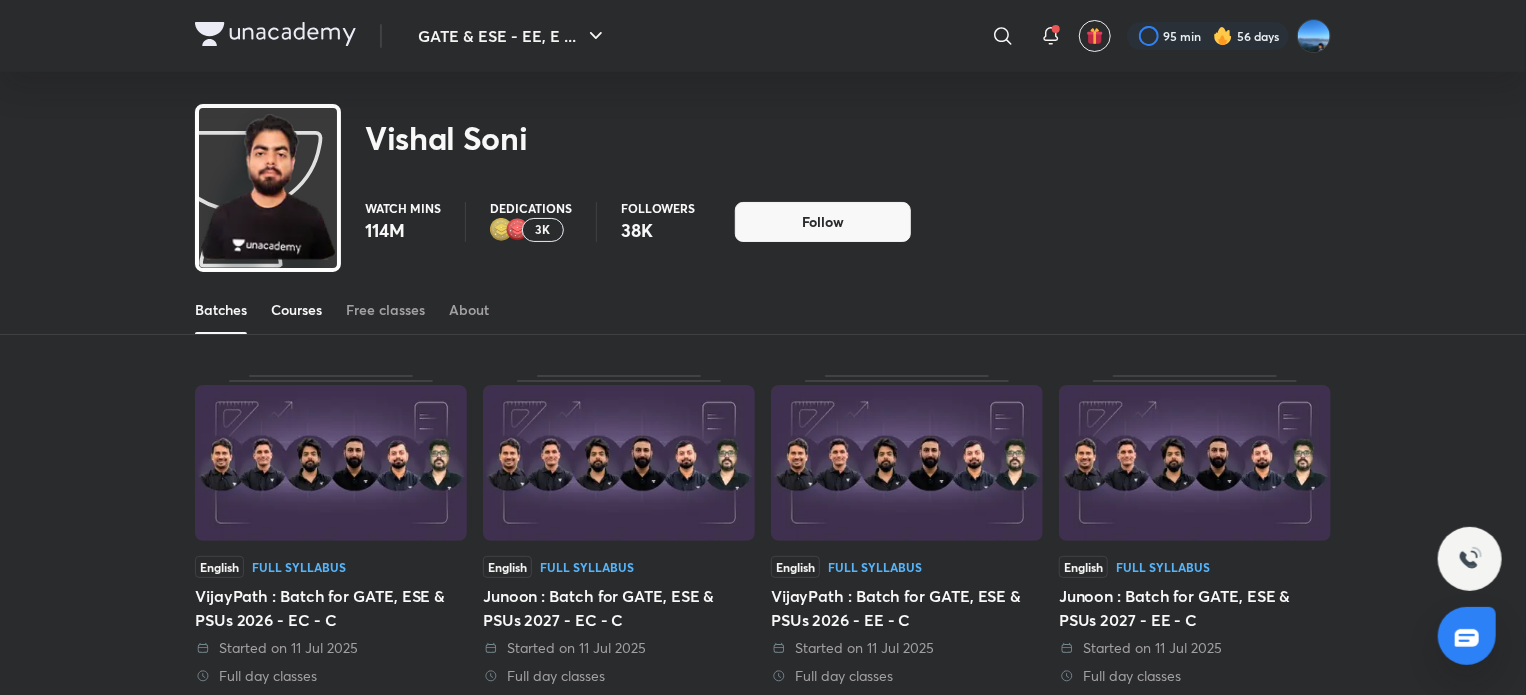 click on "Courses" at bounding box center [296, 310] 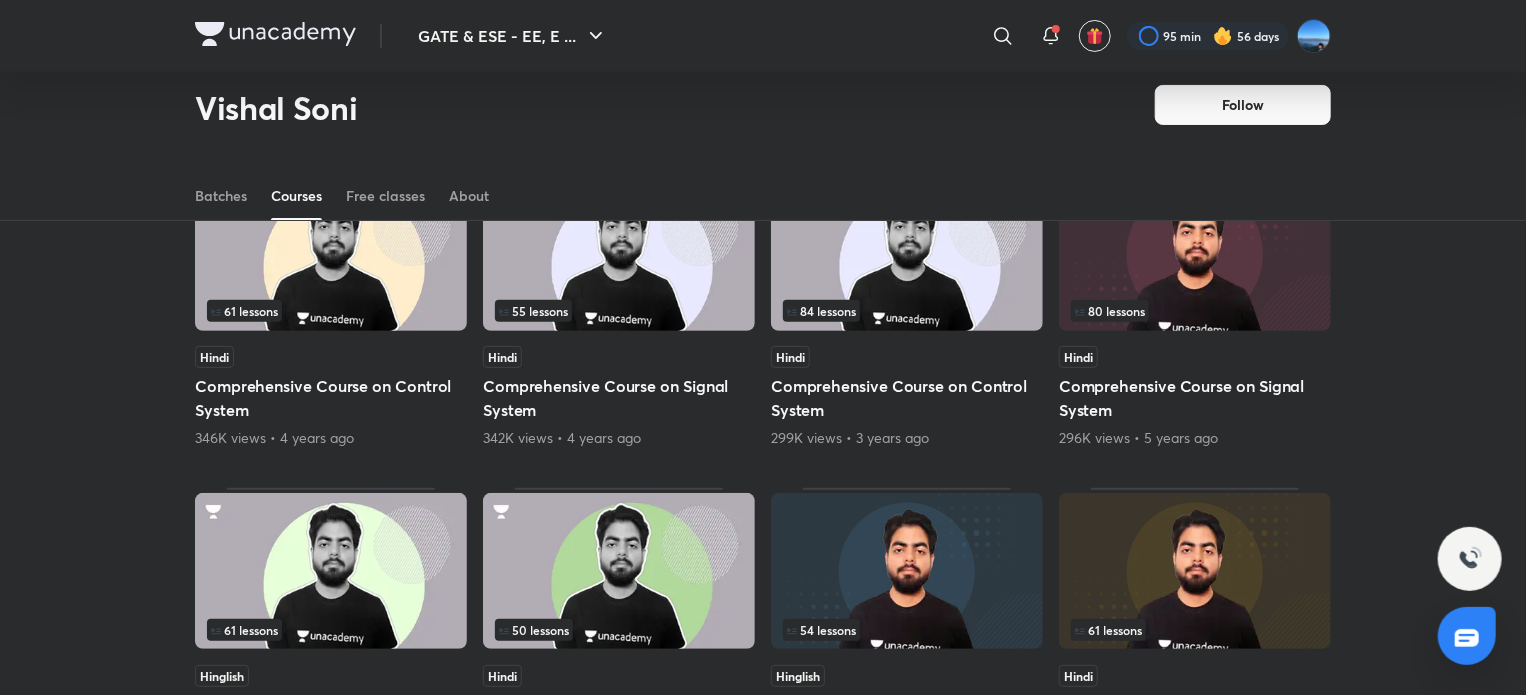 scroll, scrollTop: 0, scrollLeft: 0, axis: both 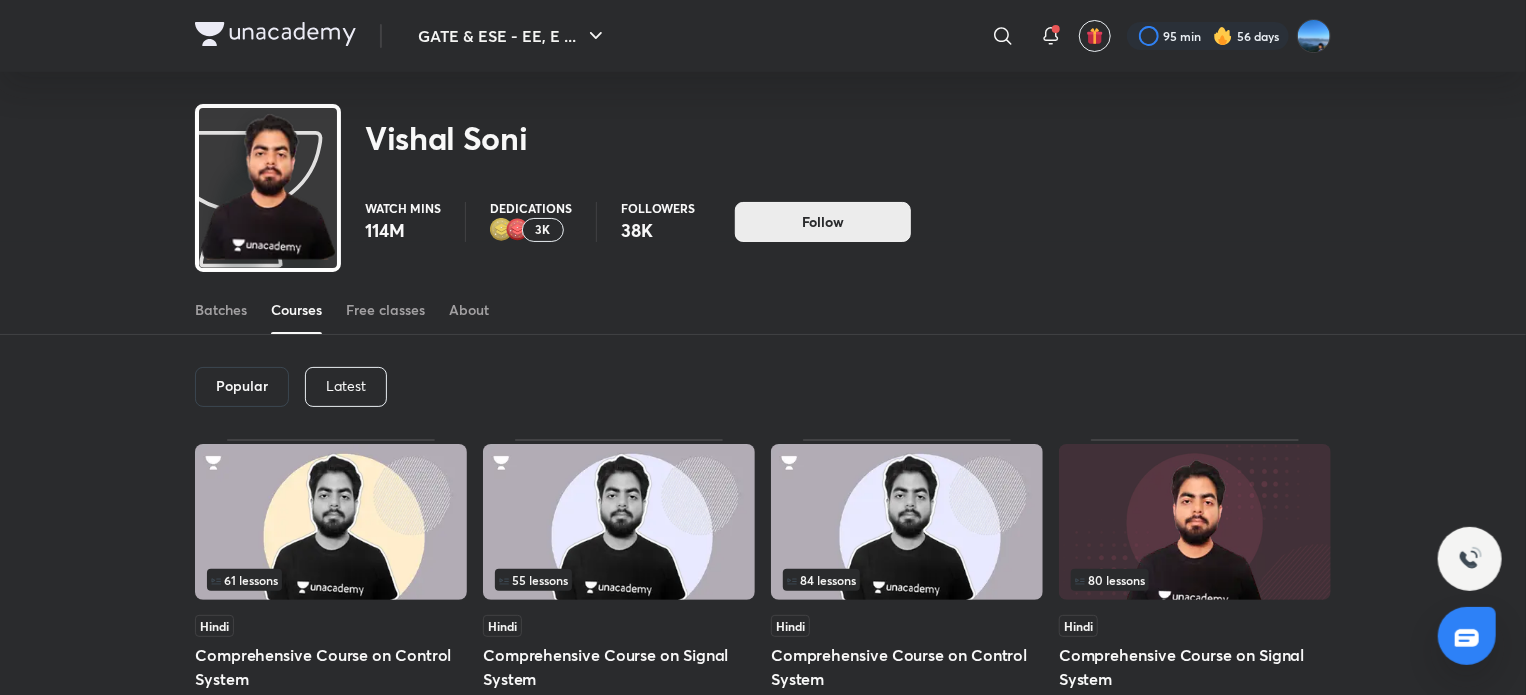 click on "Follow" at bounding box center (823, 222) 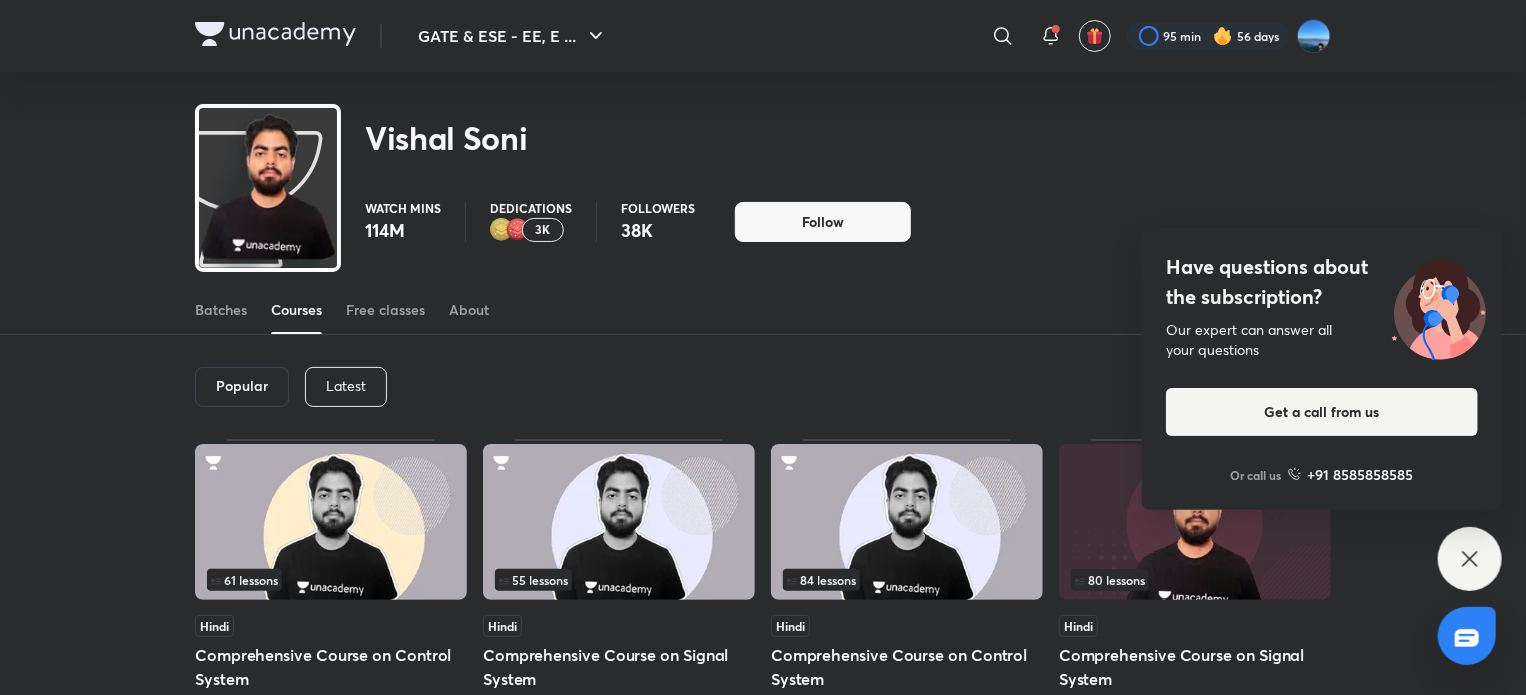 click 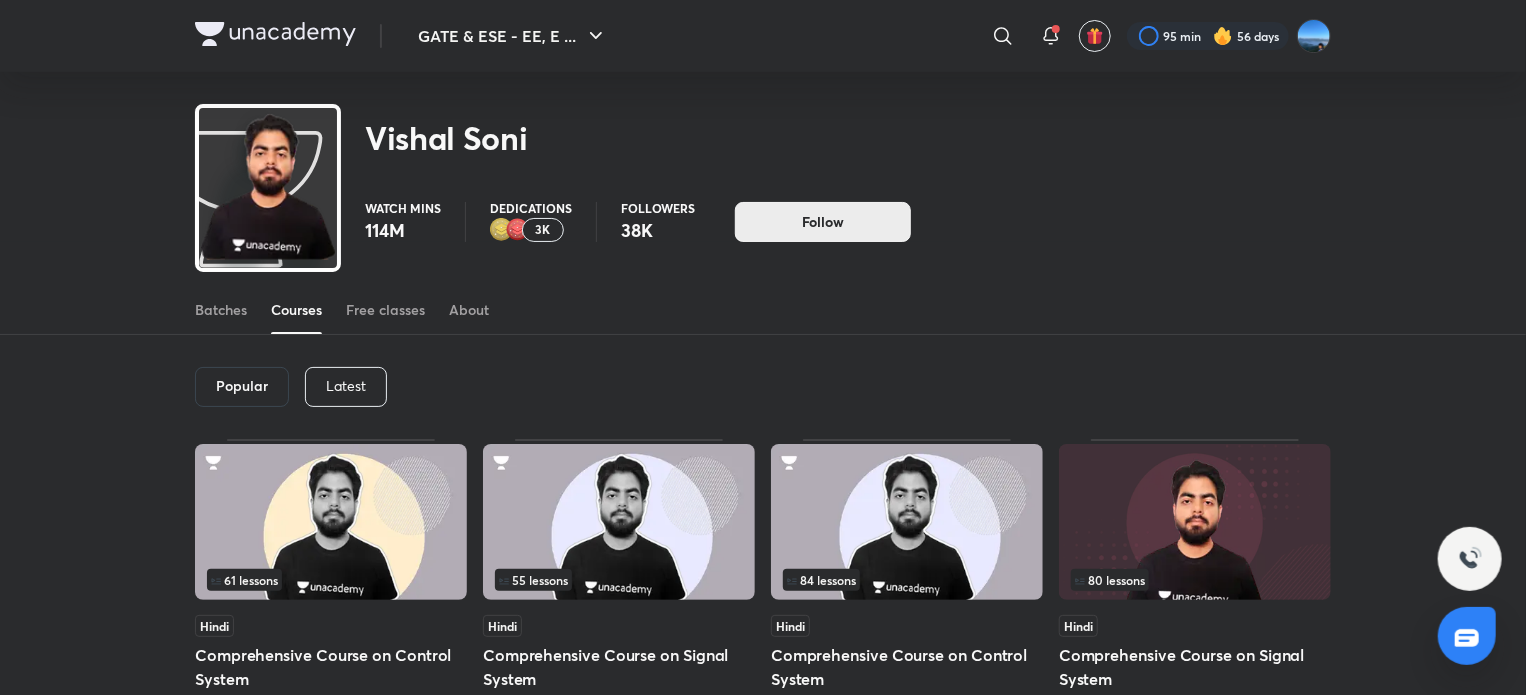 click on "Follow" at bounding box center [823, 222] 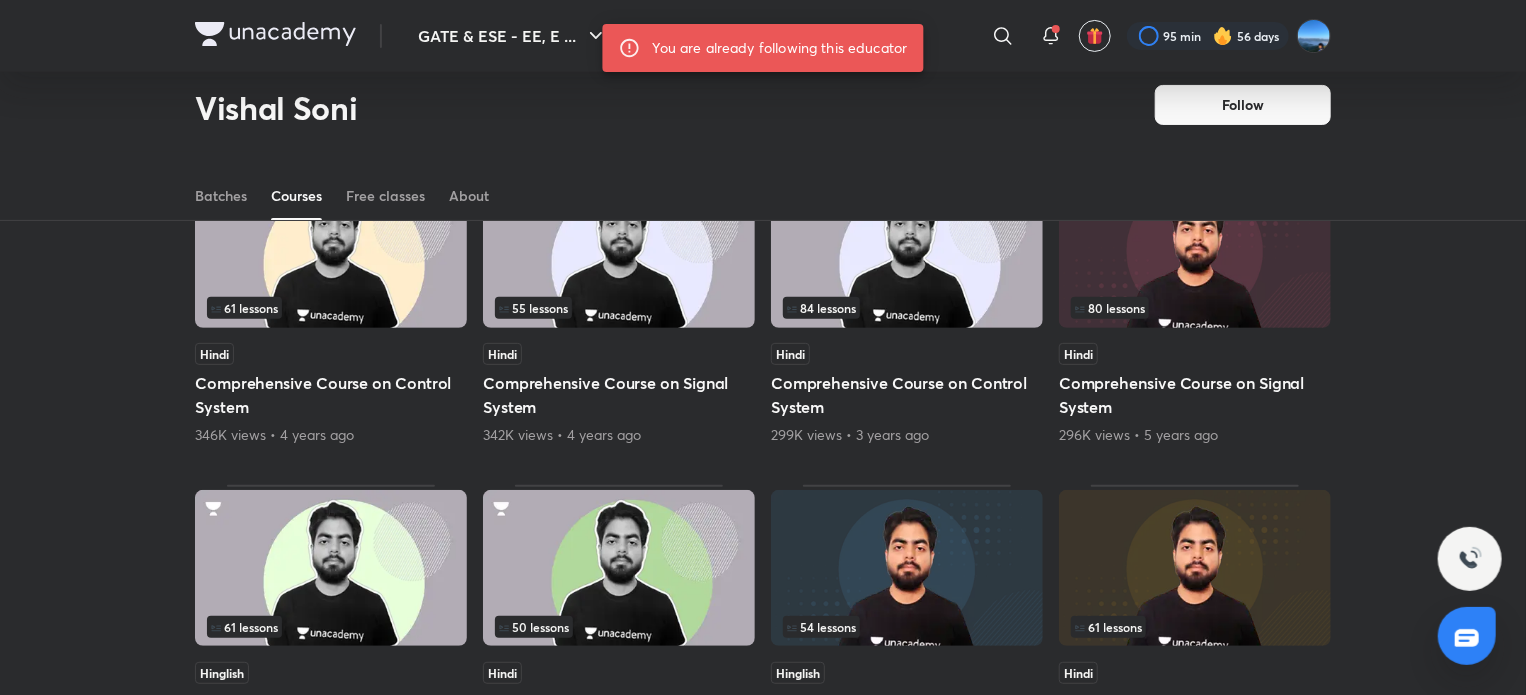 scroll, scrollTop: 0, scrollLeft: 0, axis: both 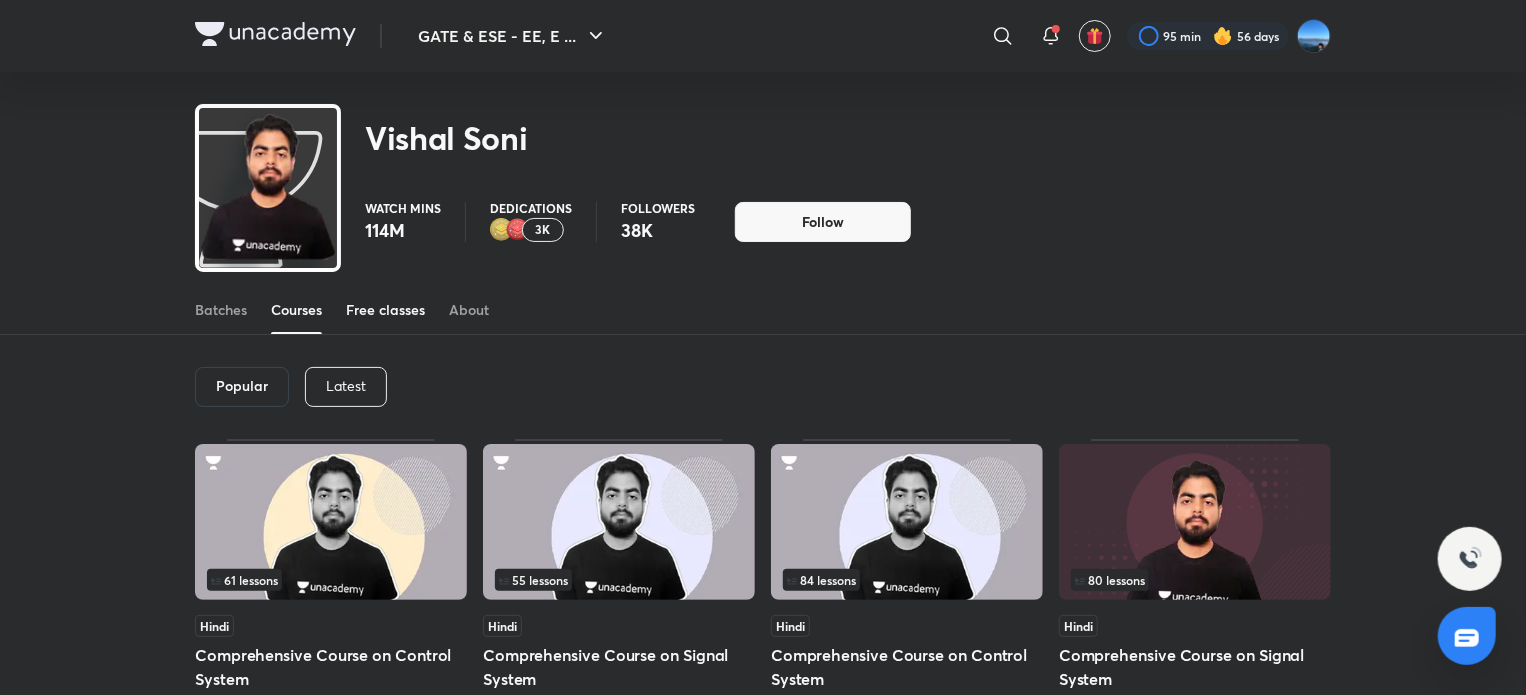 click on "Free classes" at bounding box center (385, 310) 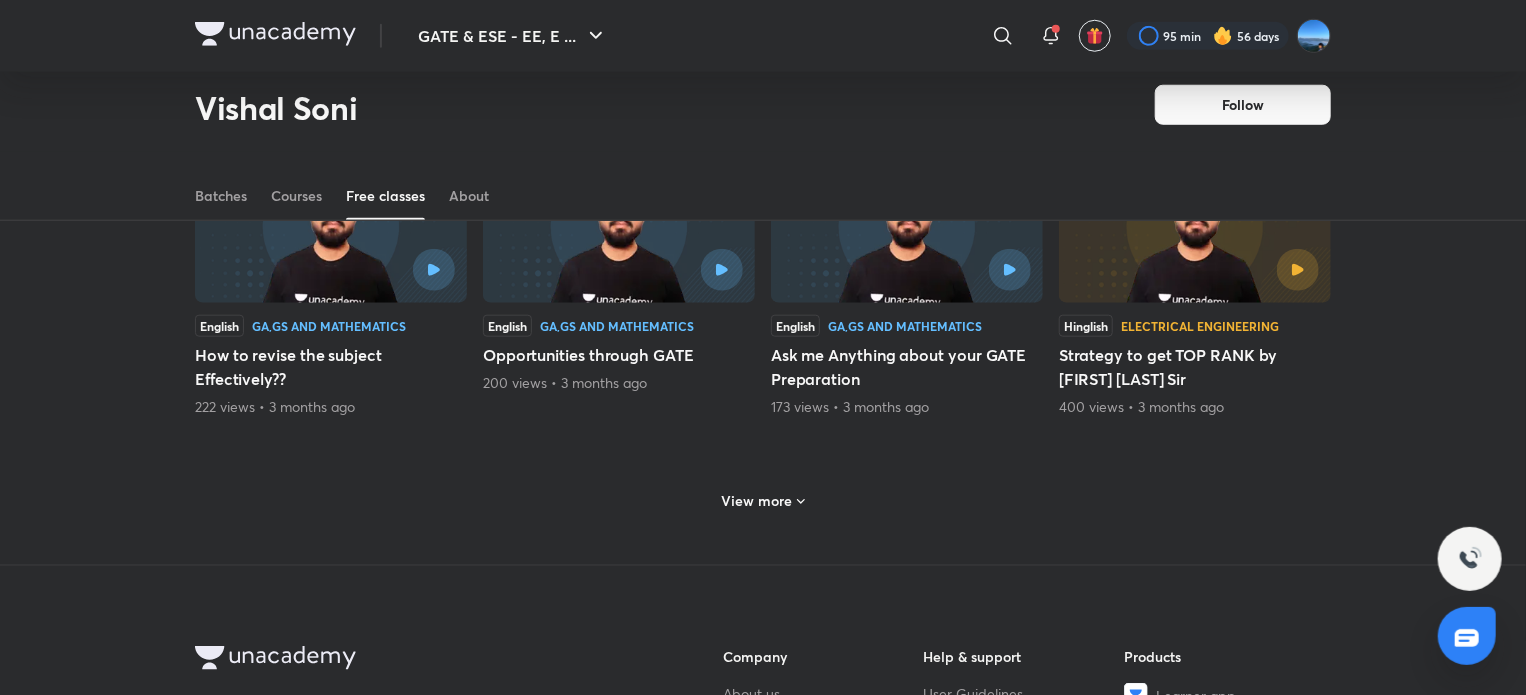 scroll, scrollTop: 884, scrollLeft: 0, axis: vertical 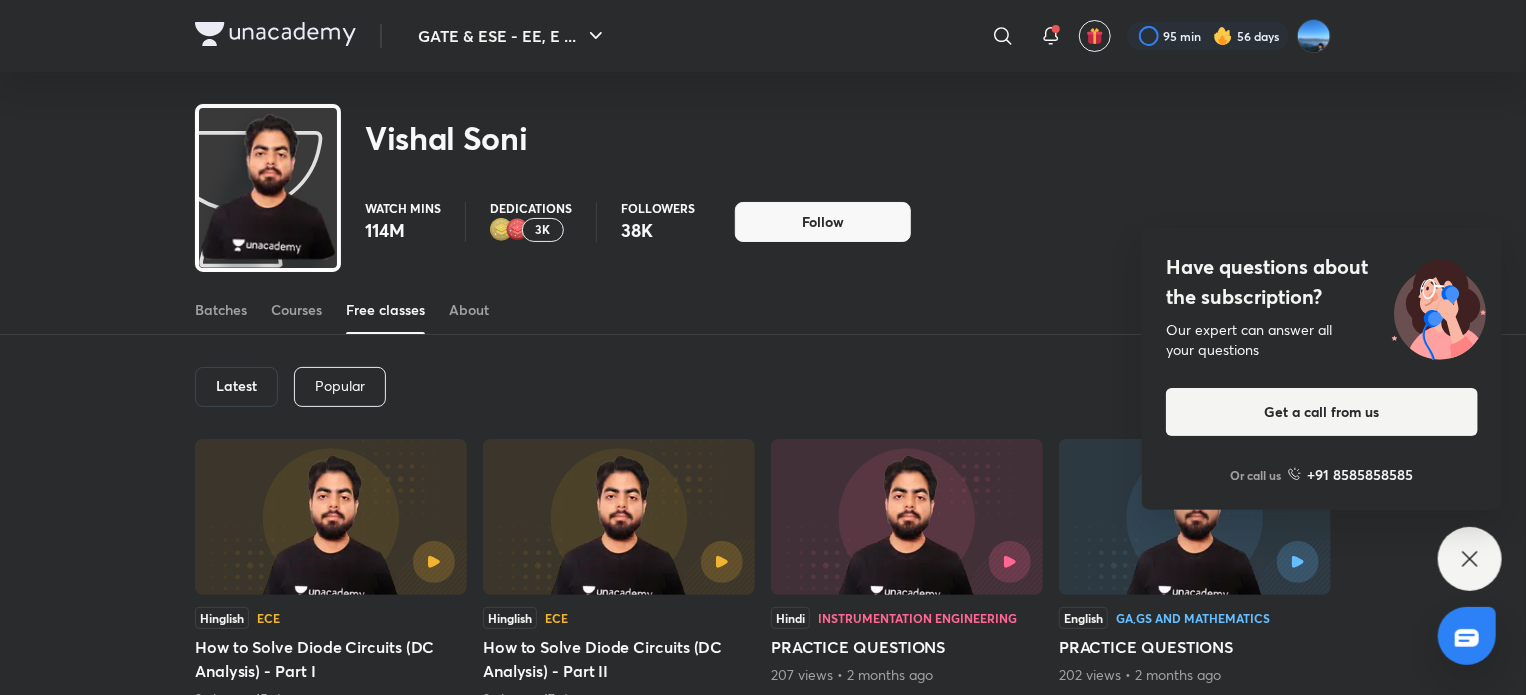 click 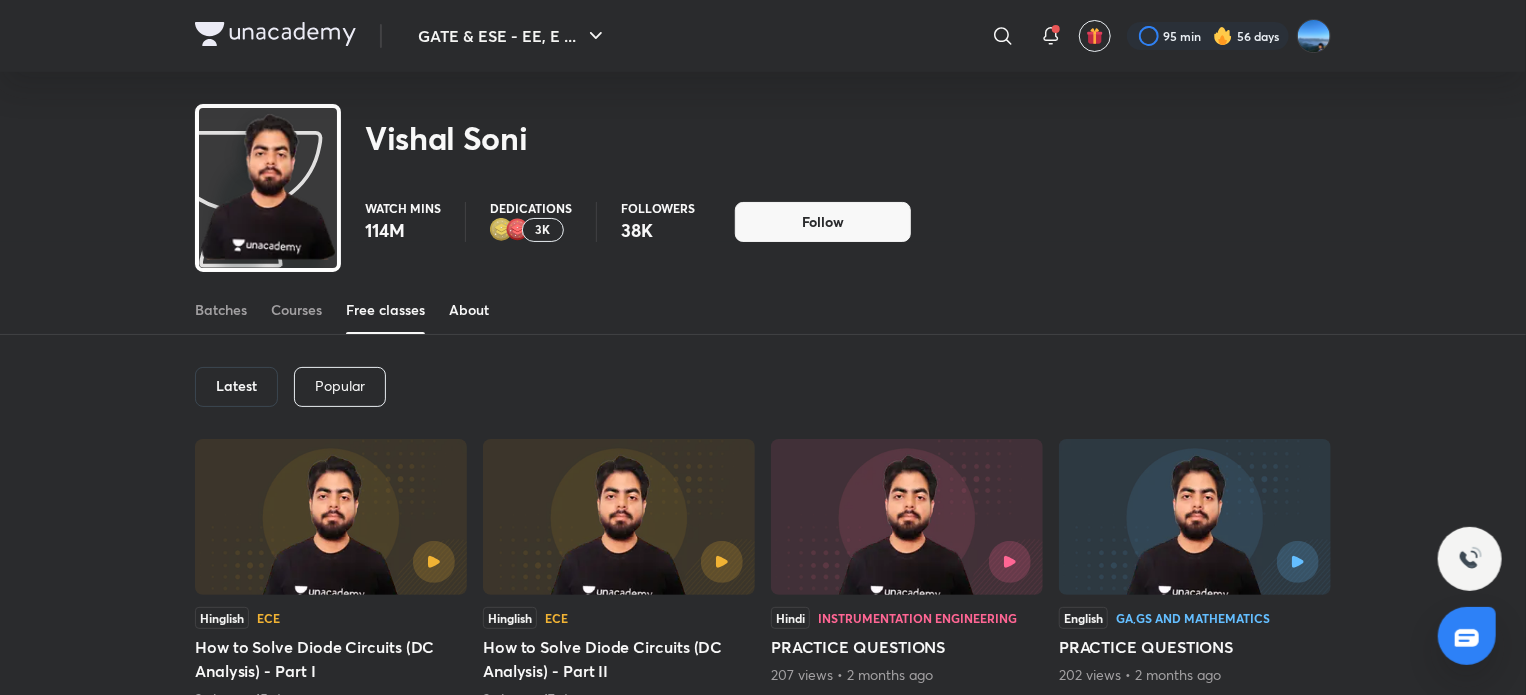 click on "About" at bounding box center (469, 310) 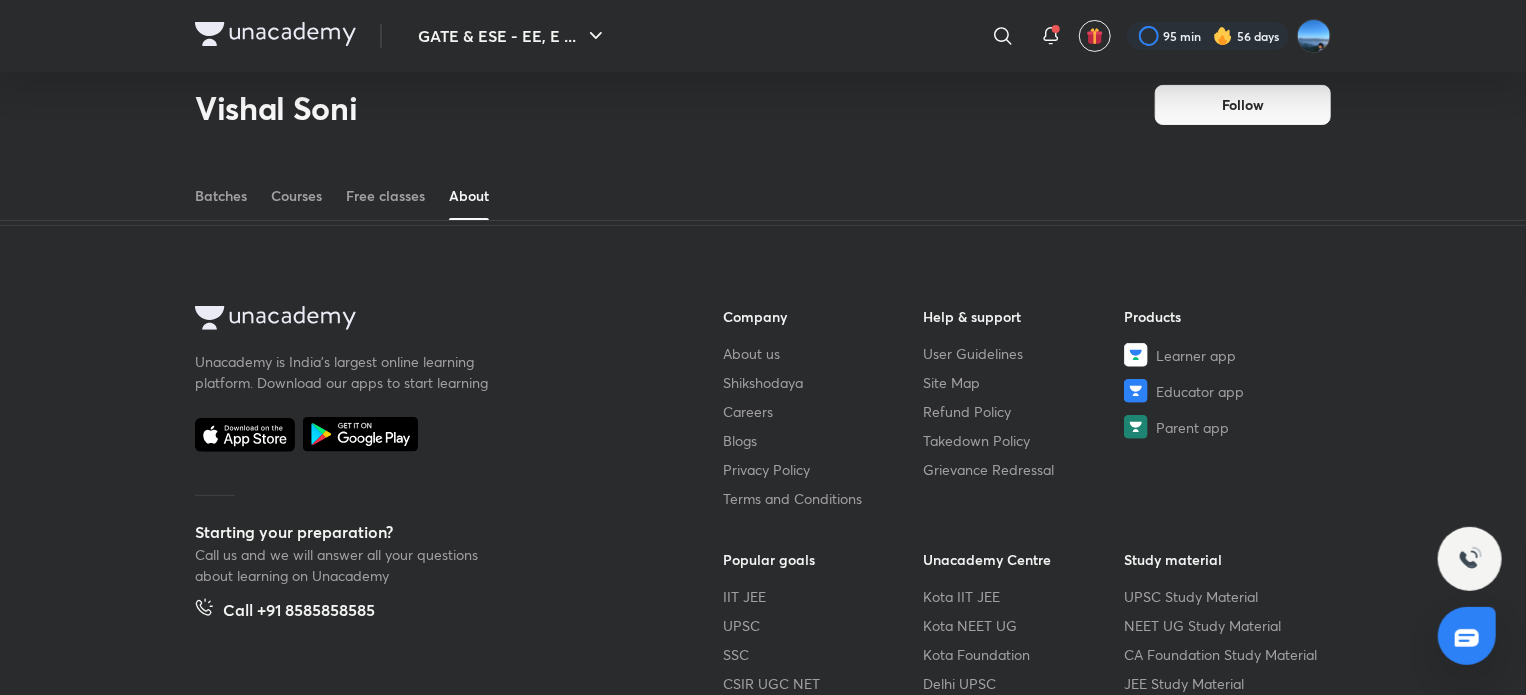 scroll, scrollTop: 0, scrollLeft: 0, axis: both 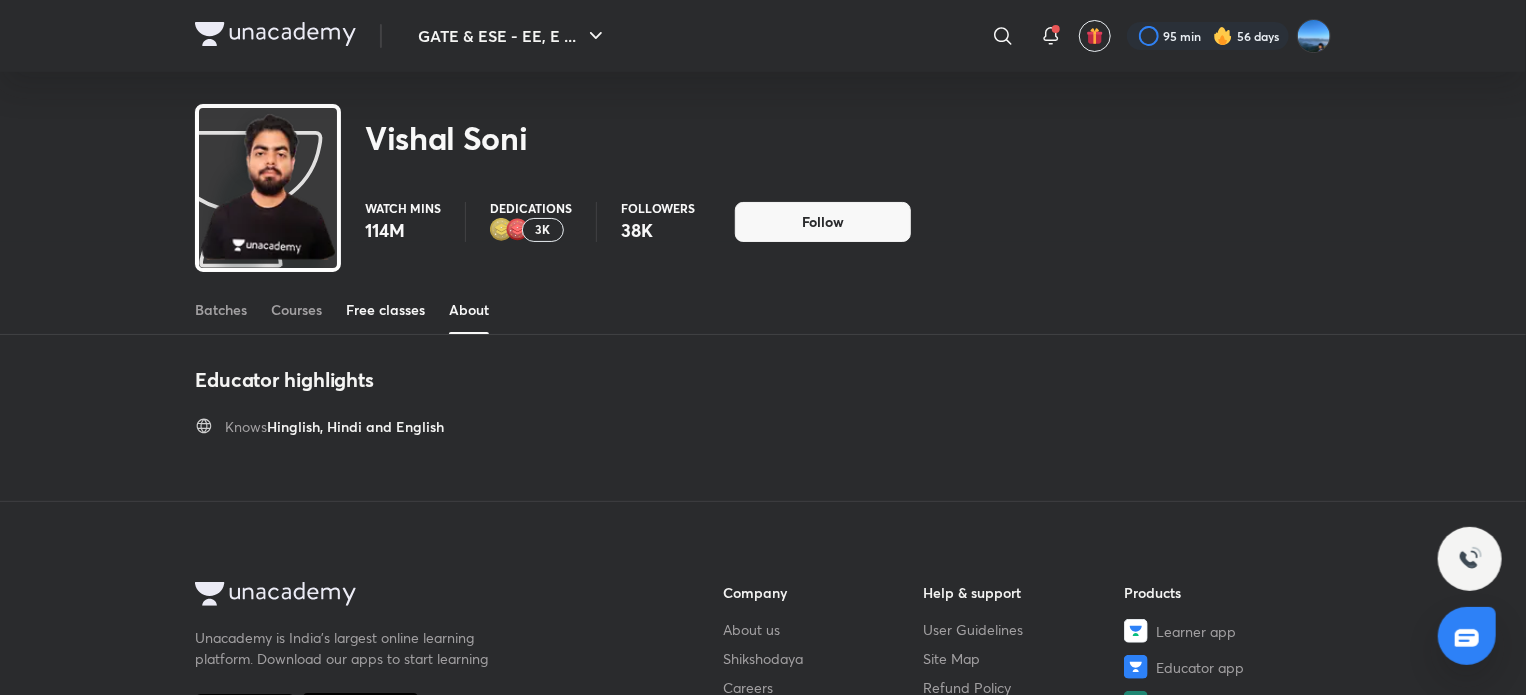 click on "Free classes" at bounding box center [385, 310] 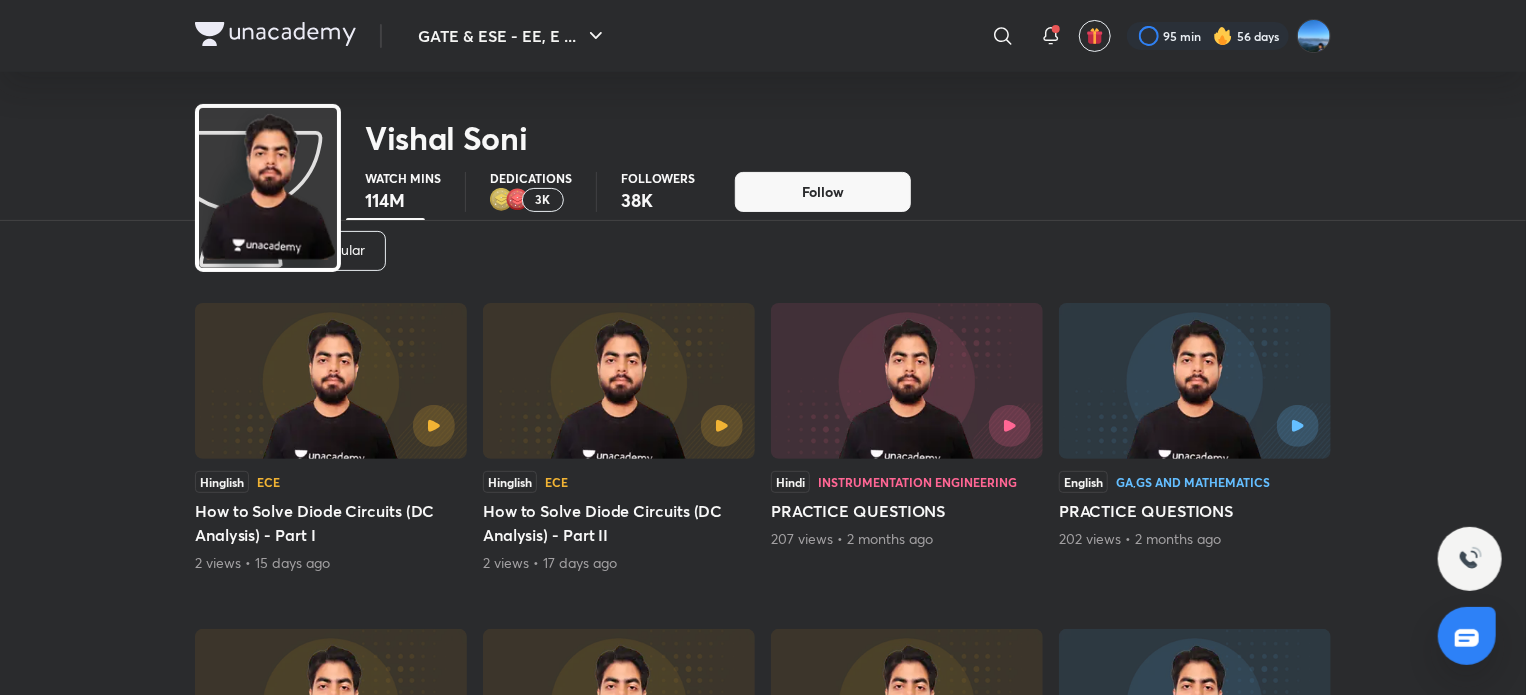 scroll, scrollTop: 0, scrollLeft: 0, axis: both 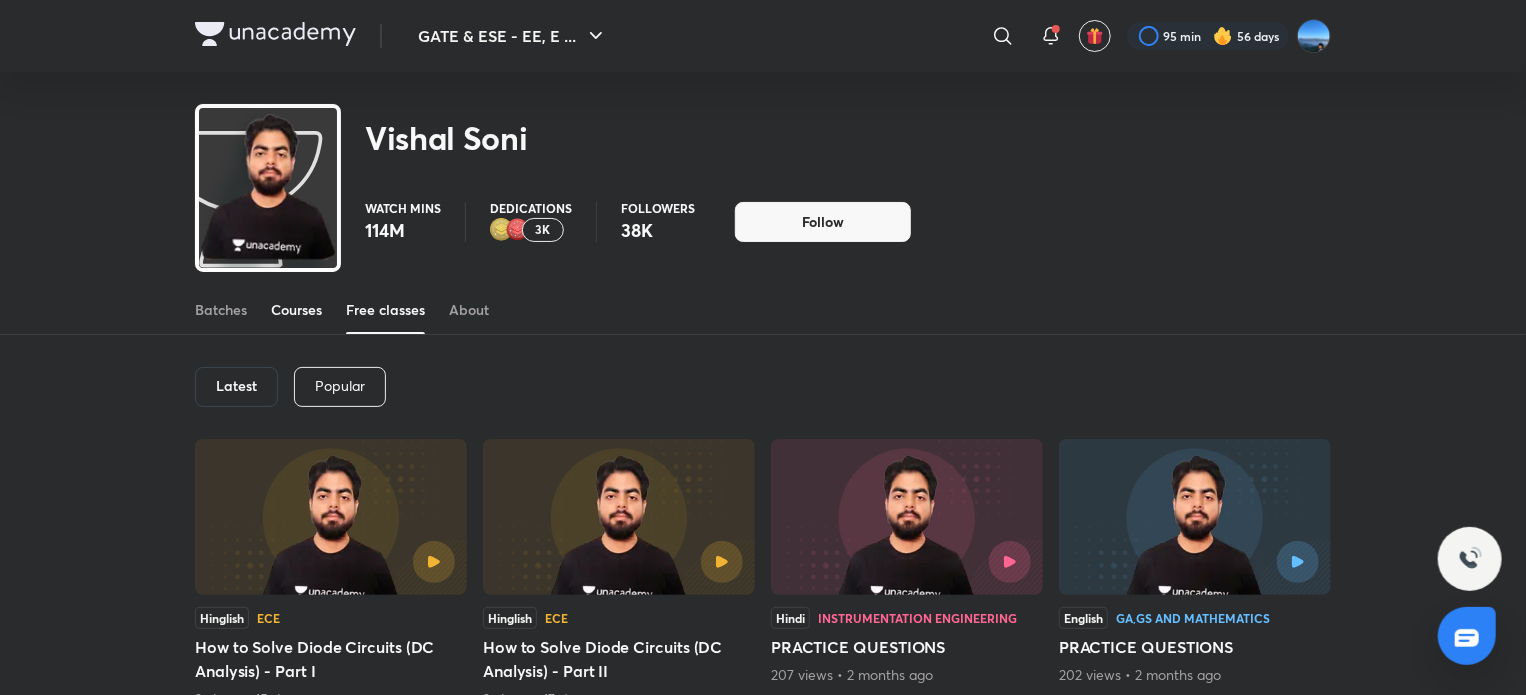 click on "Courses" at bounding box center [296, 310] 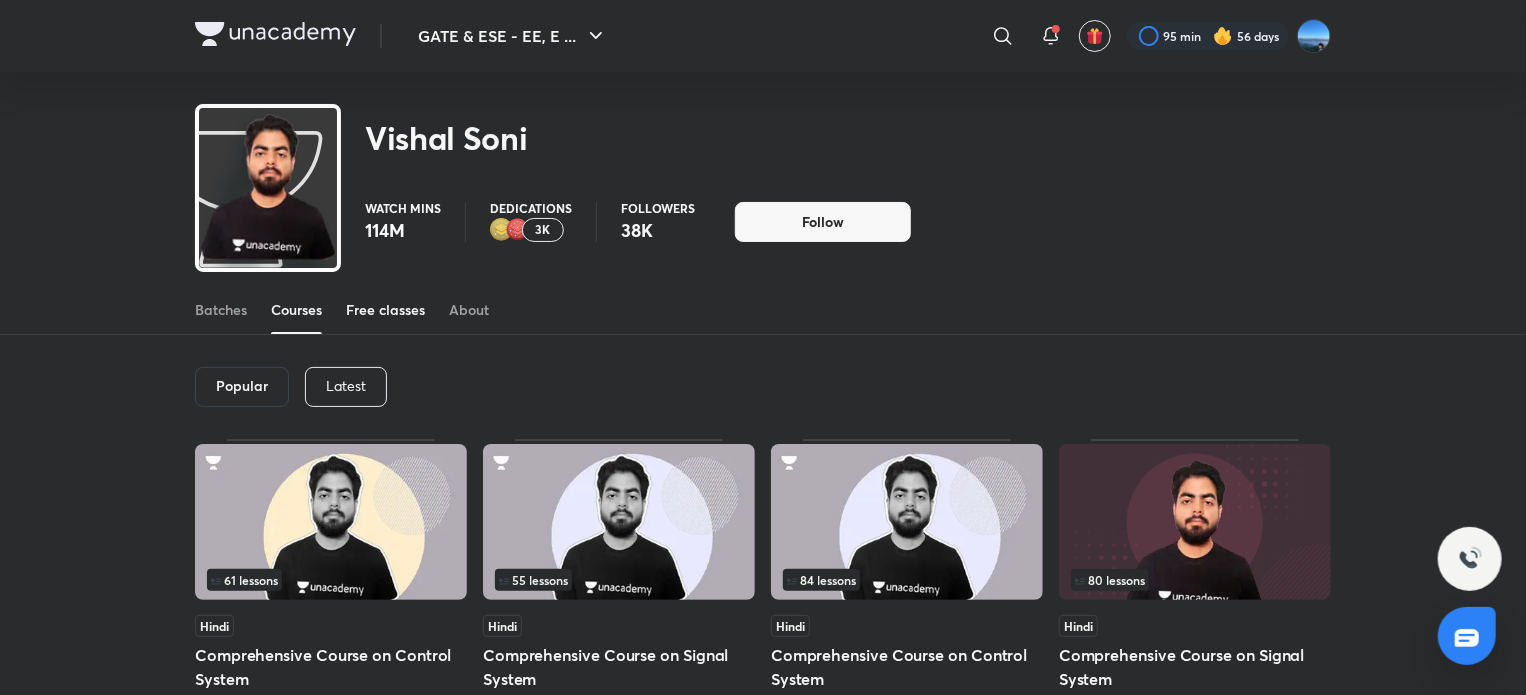 click on "Free classes" at bounding box center (385, 310) 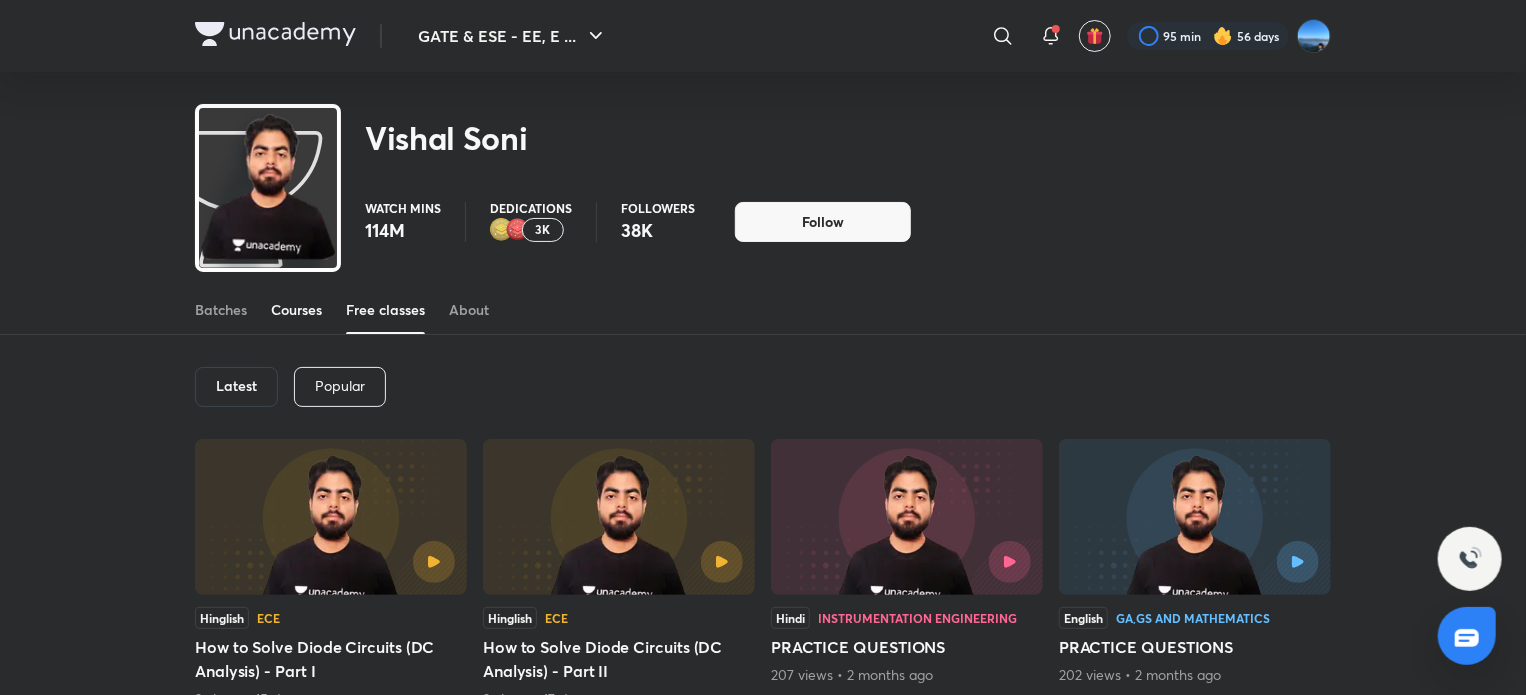 click on "Courses" at bounding box center [296, 310] 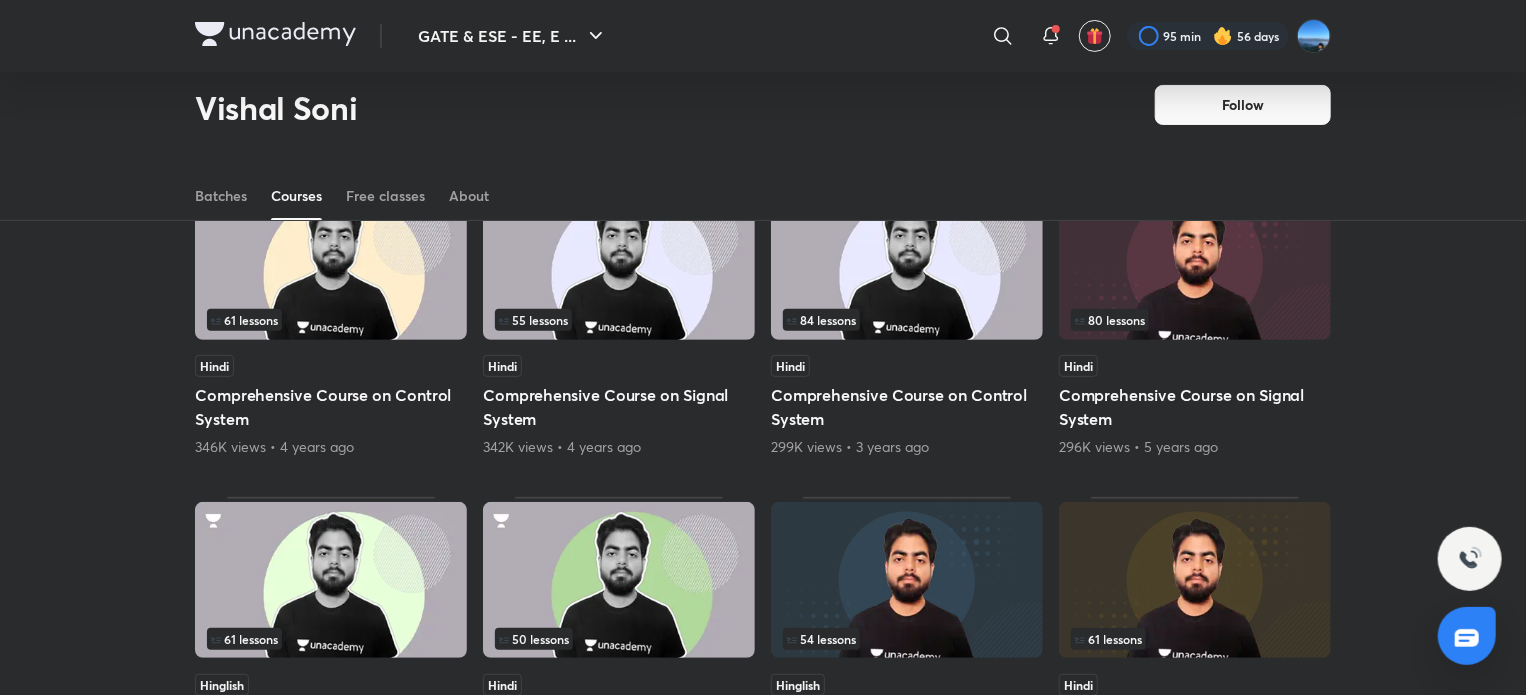 scroll, scrollTop: 0, scrollLeft: 0, axis: both 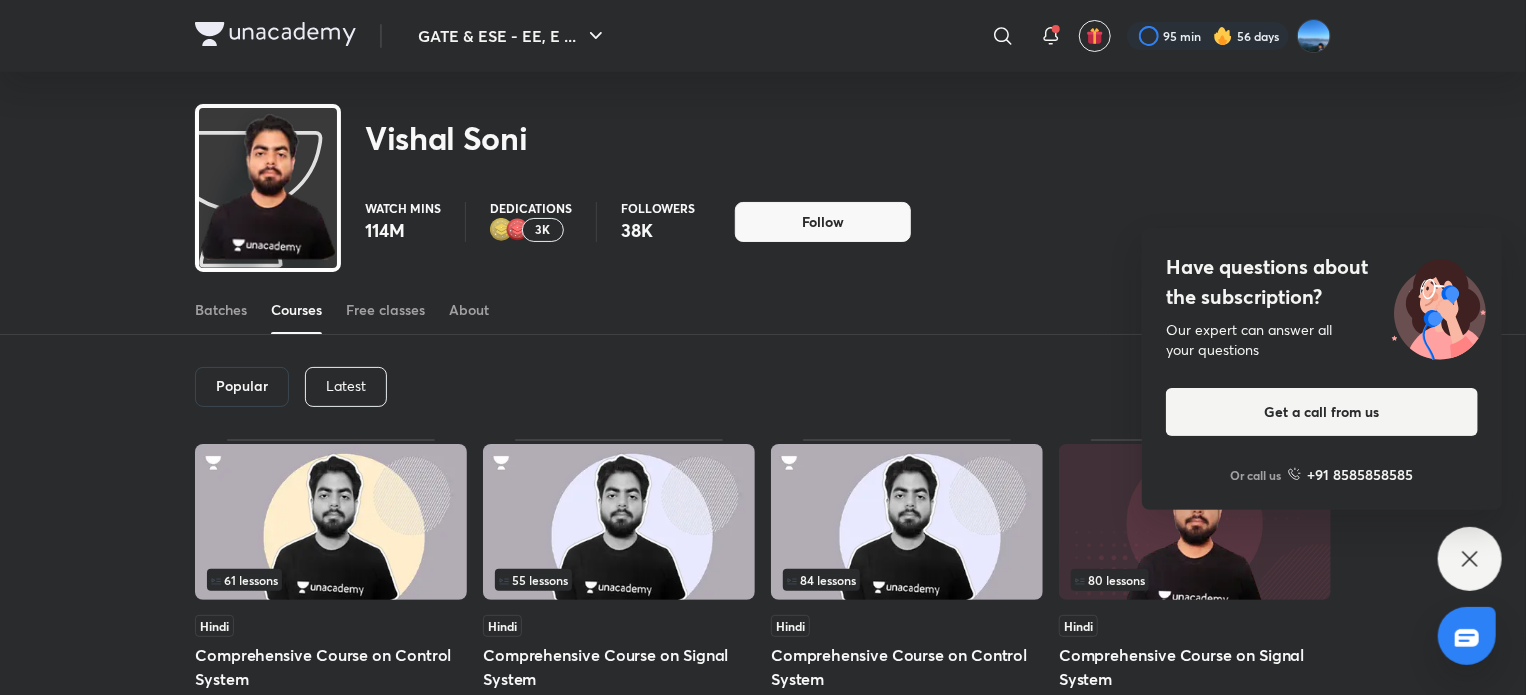 click on "Have questions about the subscription? Our expert can answer all your questions Get a call from us Or call us +91 8585858585" at bounding box center [1470, 559] 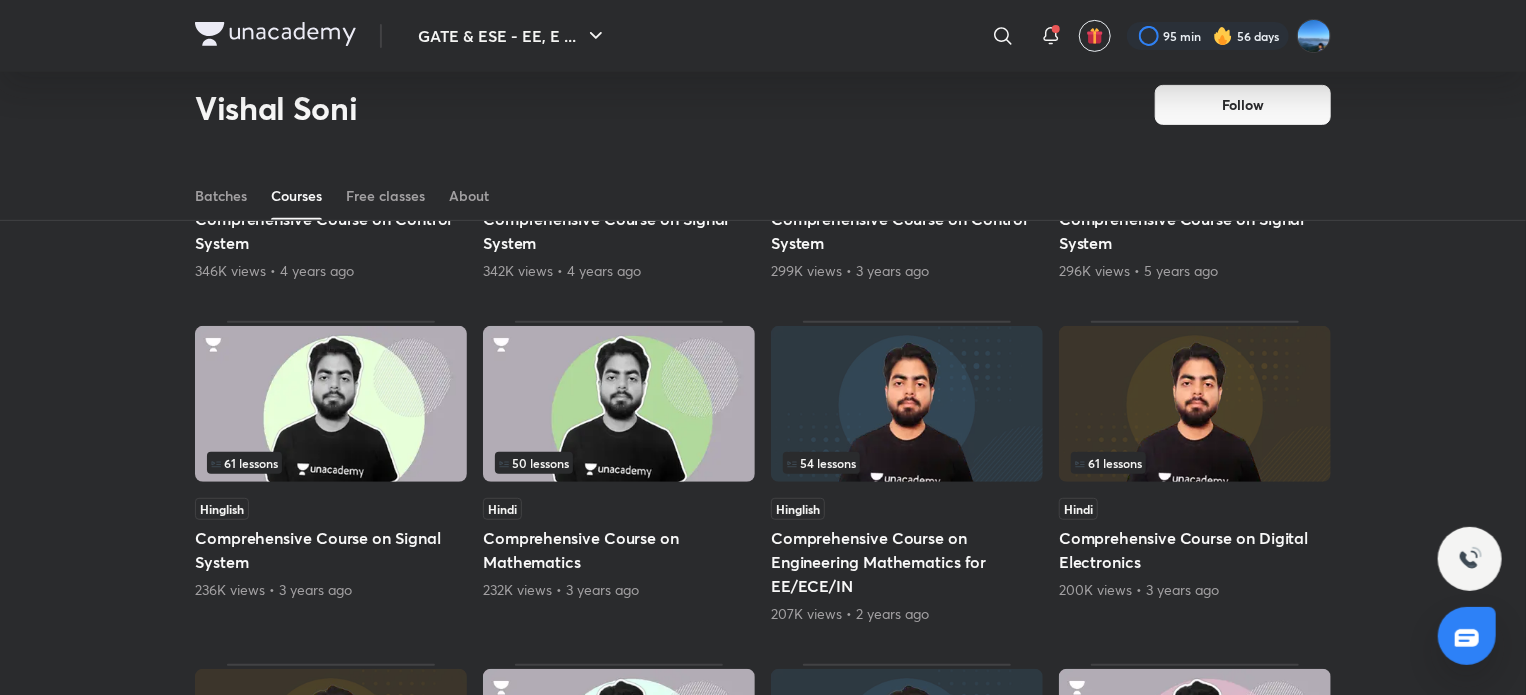 scroll, scrollTop: 0, scrollLeft: 0, axis: both 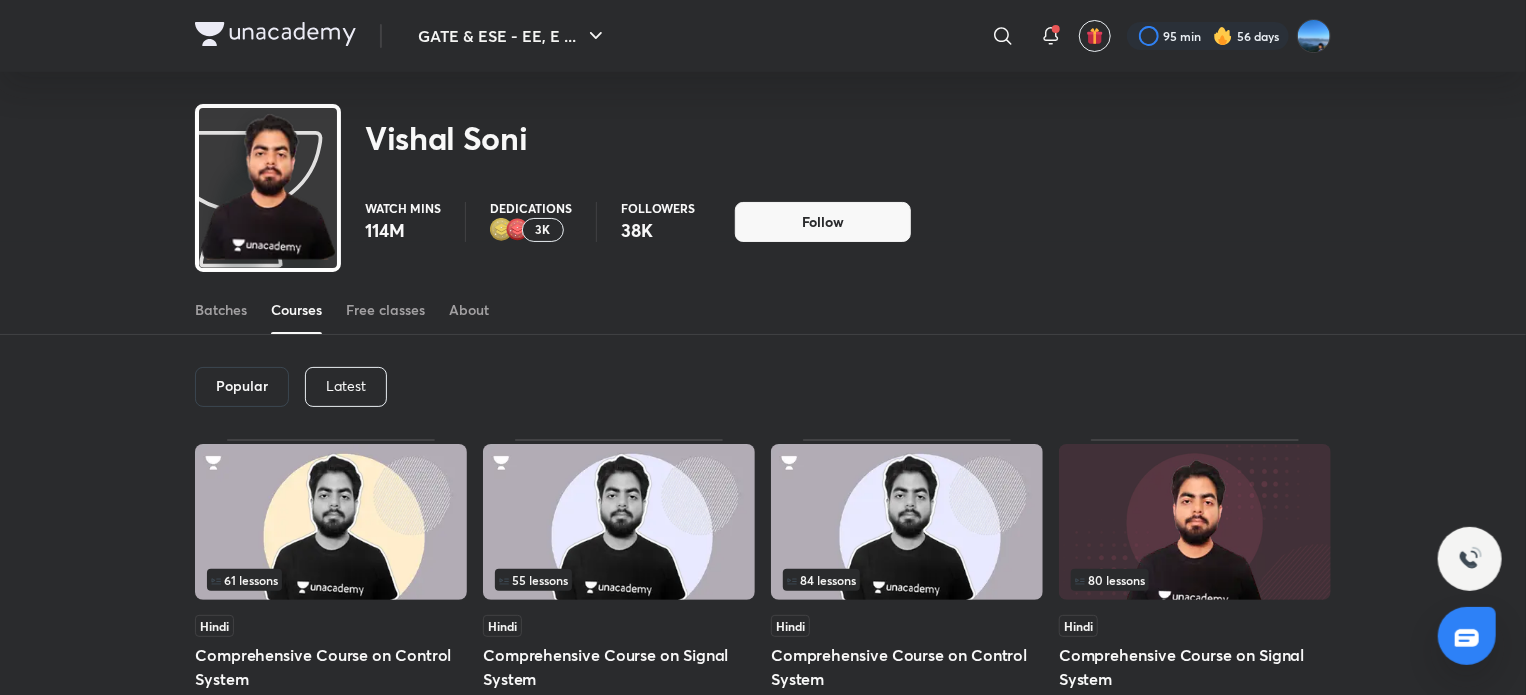 click on "Latest" at bounding box center (346, 386) 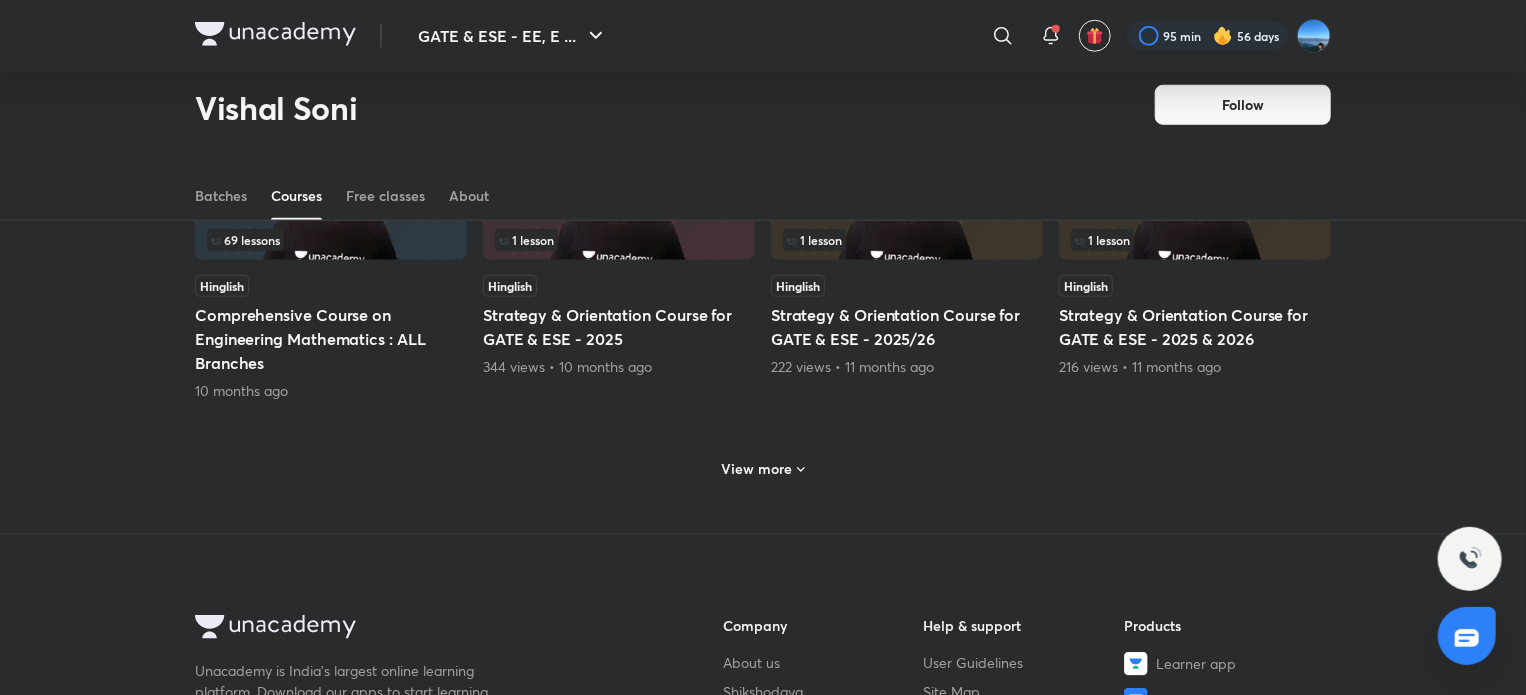 scroll, scrollTop: 919, scrollLeft: 0, axis: vertical 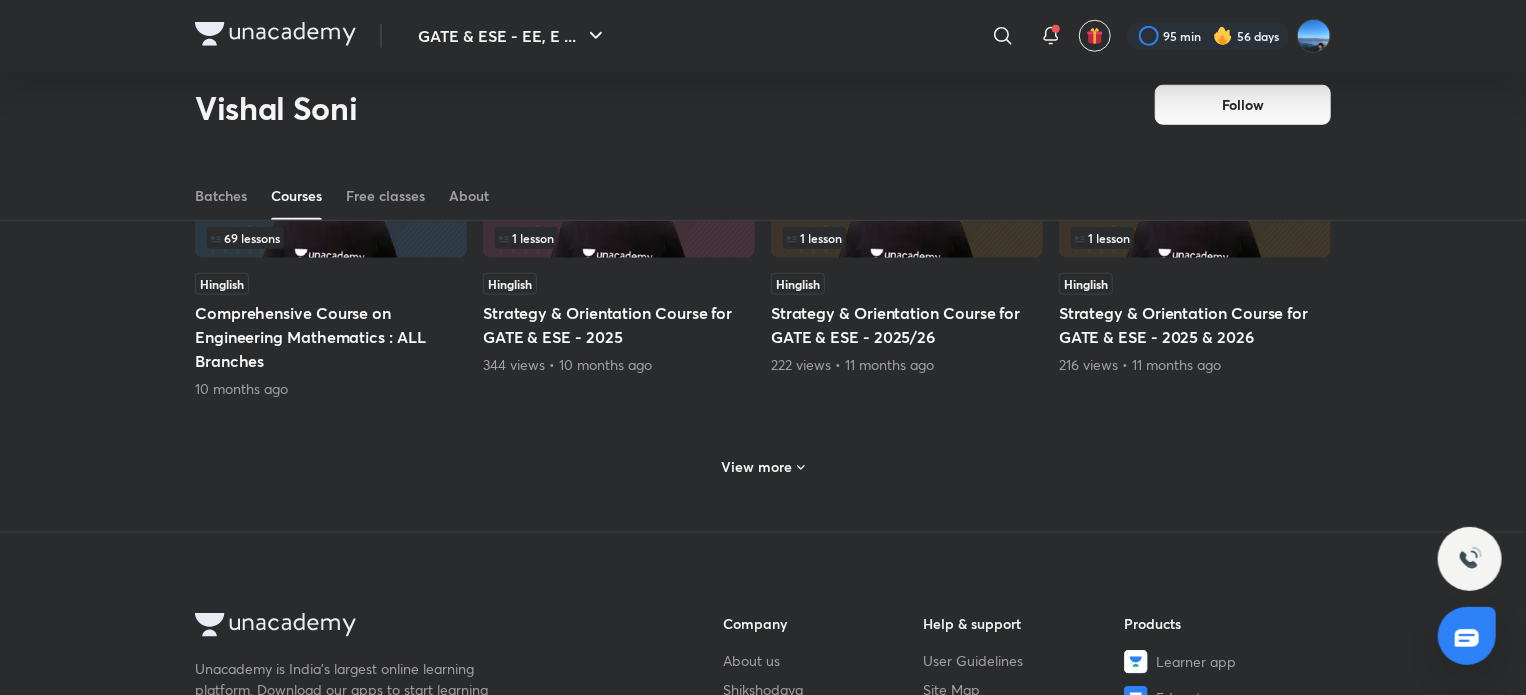 click on "View more" at bounding box center (763, 467) 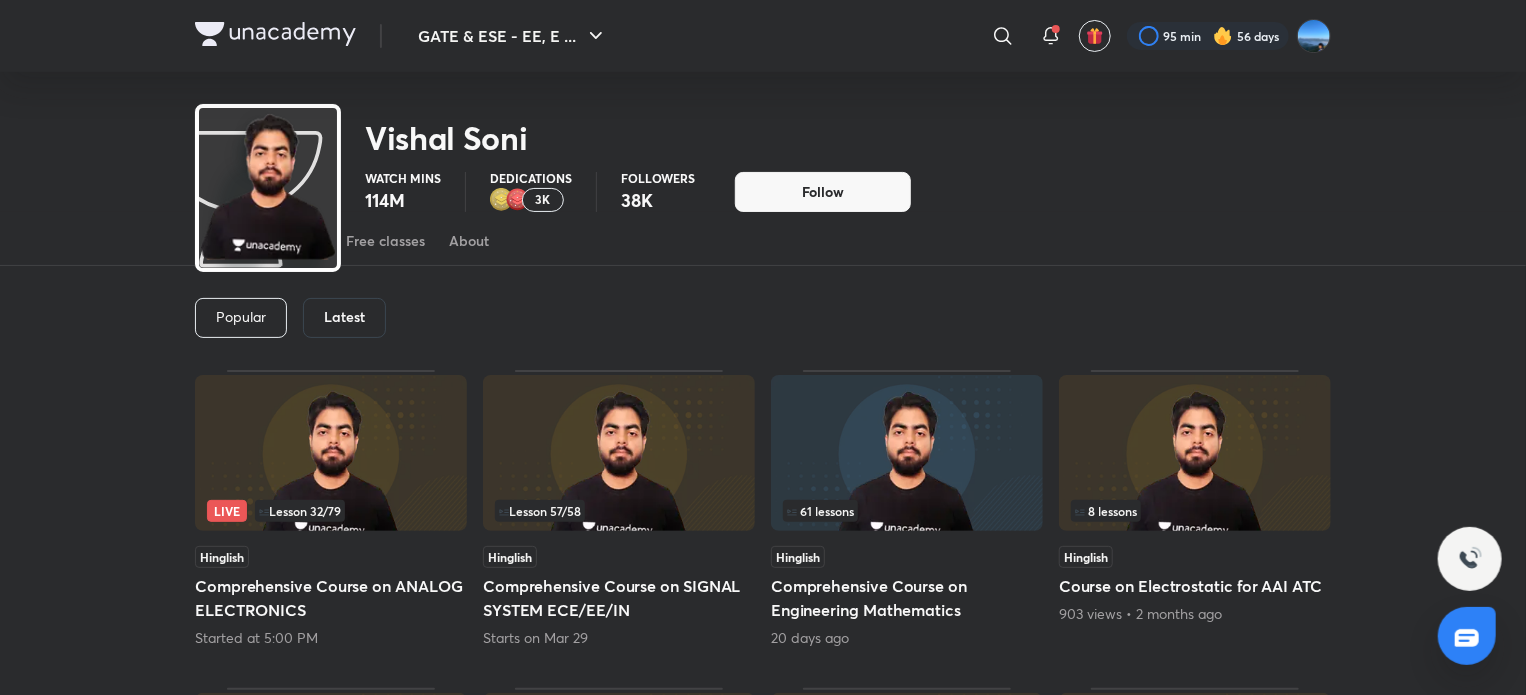 scroll, scrollTop: 0, scrollLeft: 0, axis: both 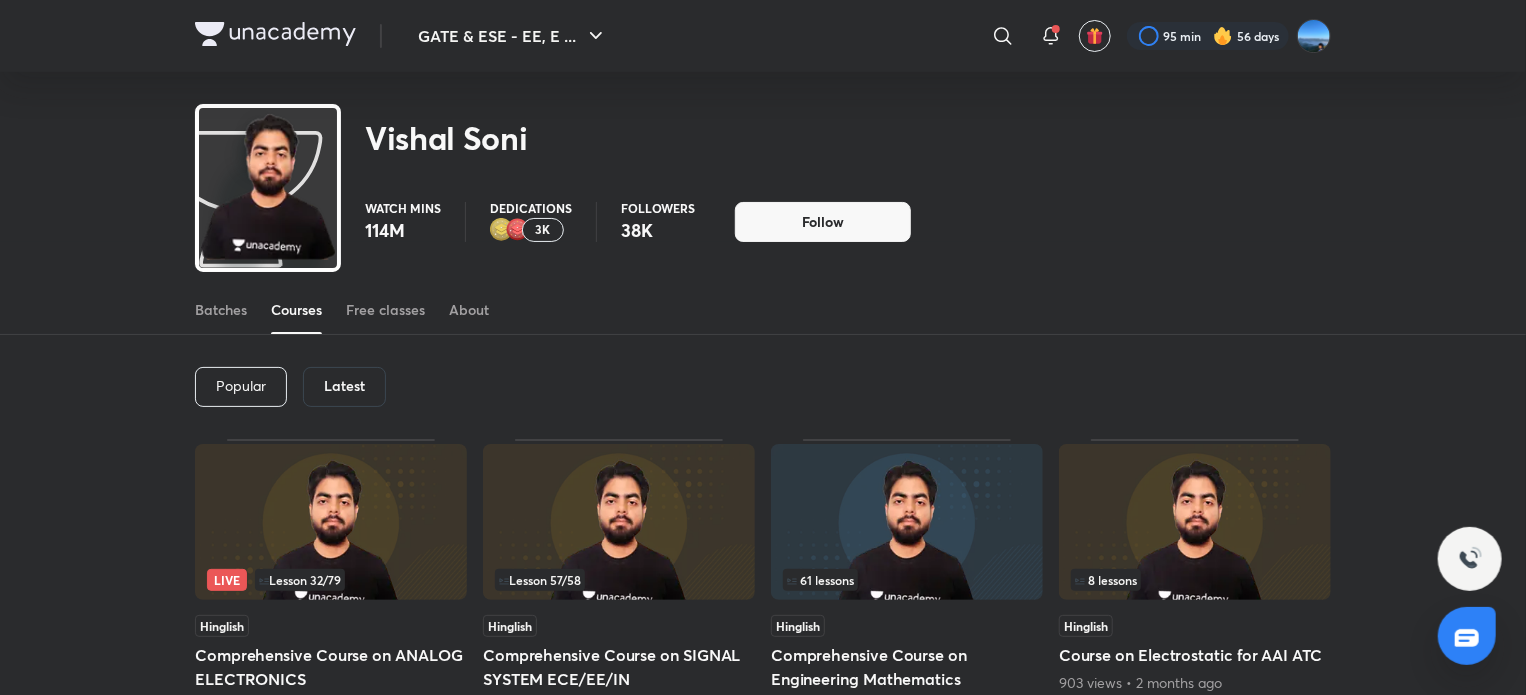 click on "Latest" at bounding box center [344, 386] 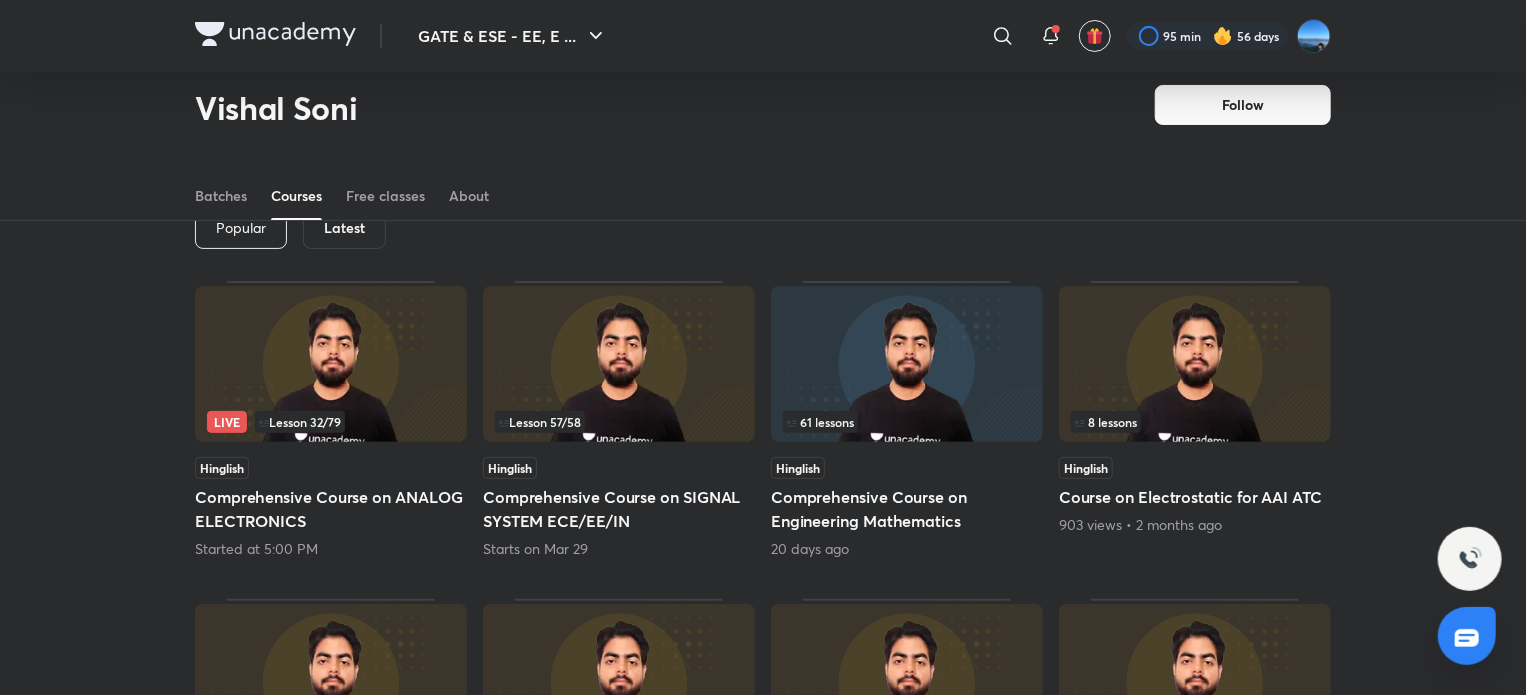 scroll, scrollTop: 0, scrollLeft: 0, axis: both 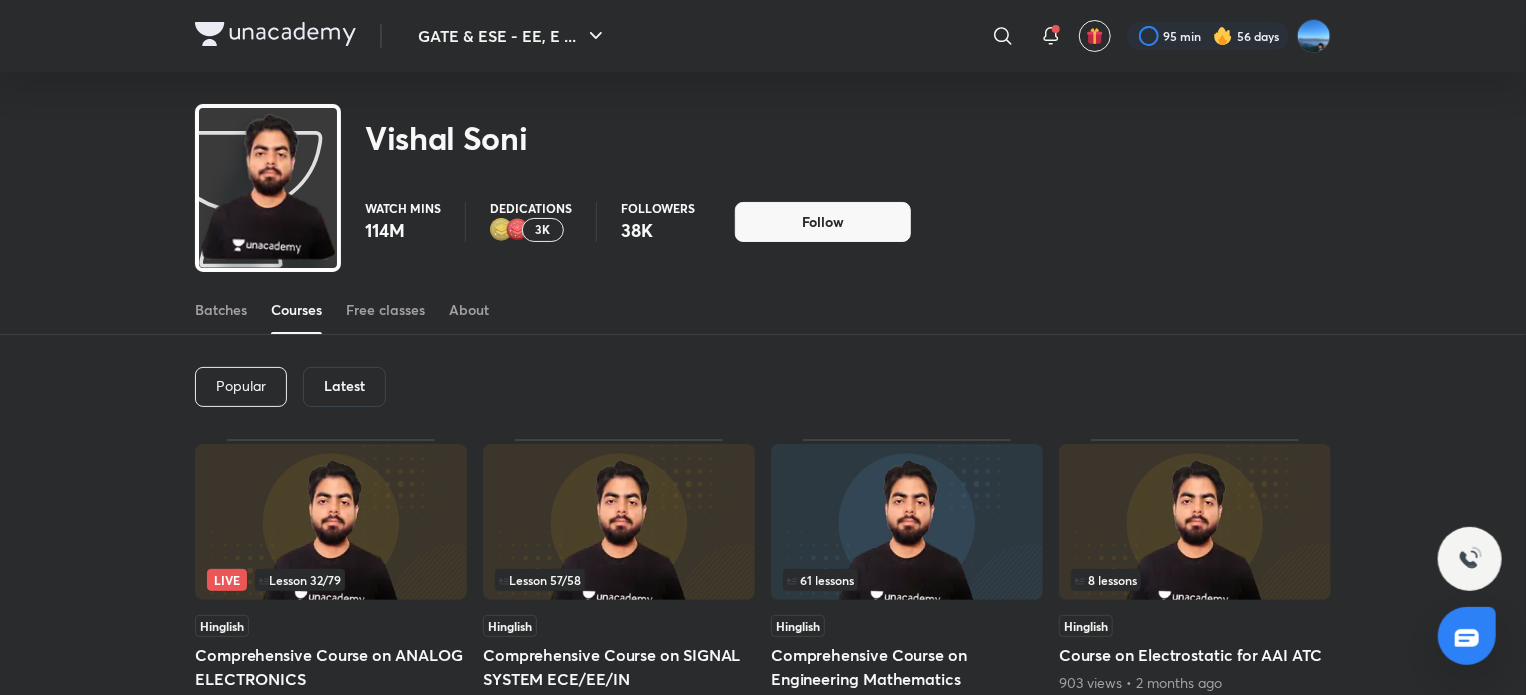 click on "Popular" at bounding box center [241, 387] 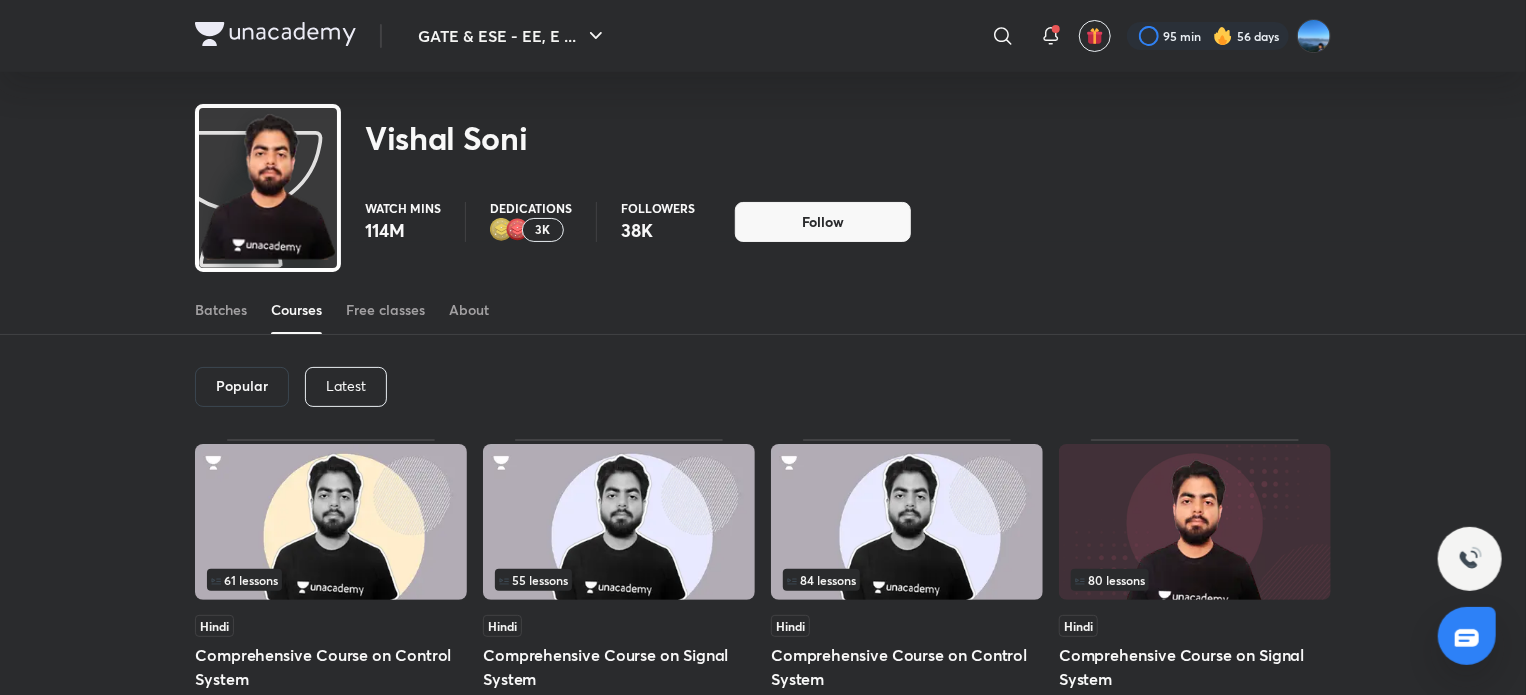 click on "Latest" at bounding box center (346, 387) 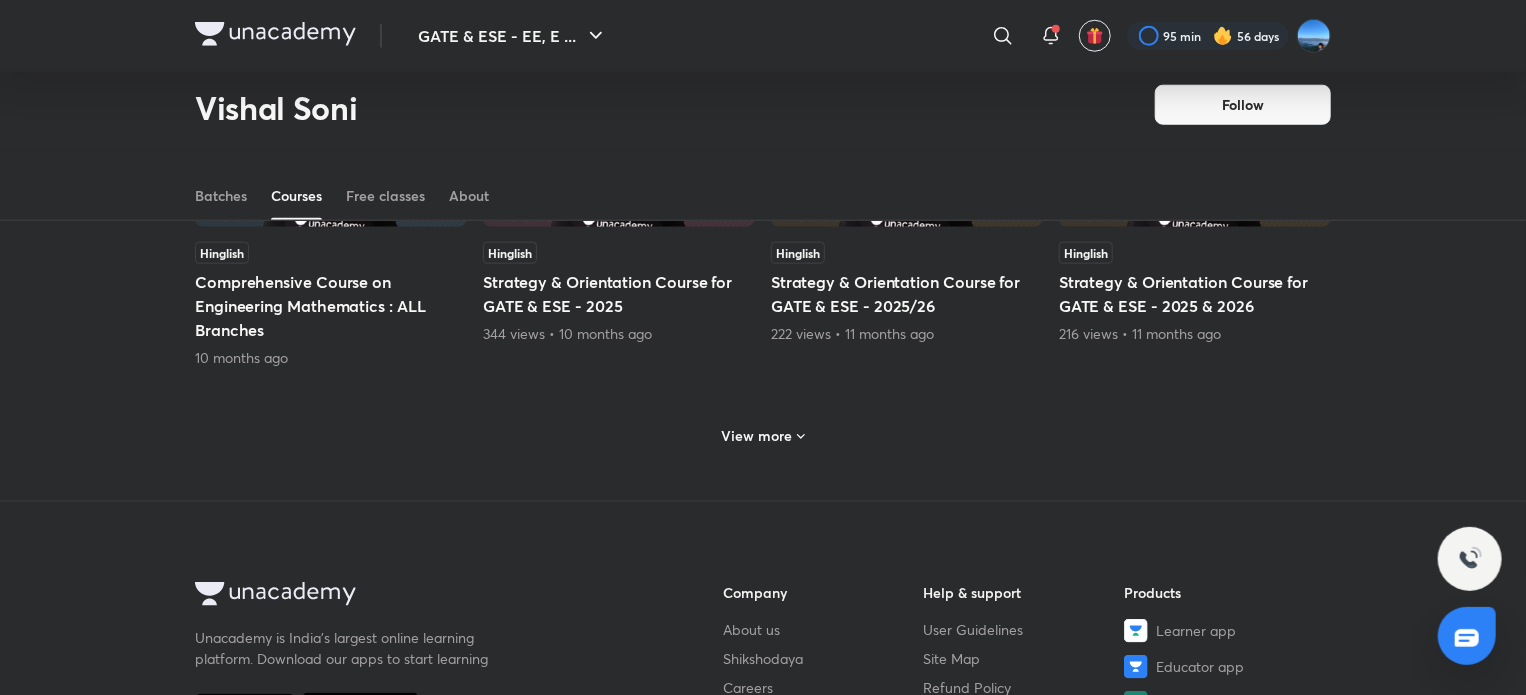 scroll, scrollTop: 949, scrollLeft: 0, axis: vertical 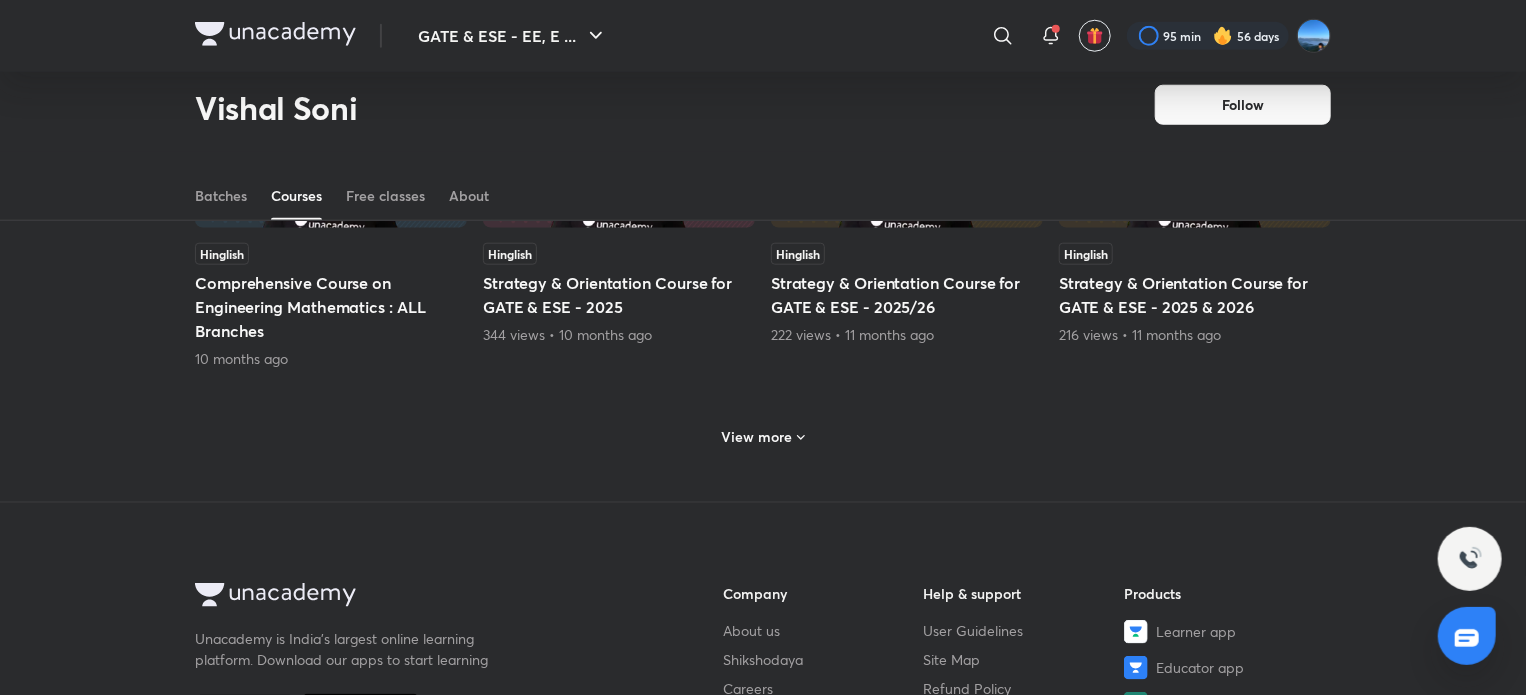 click on "View more" at bounding box center (757, 437) 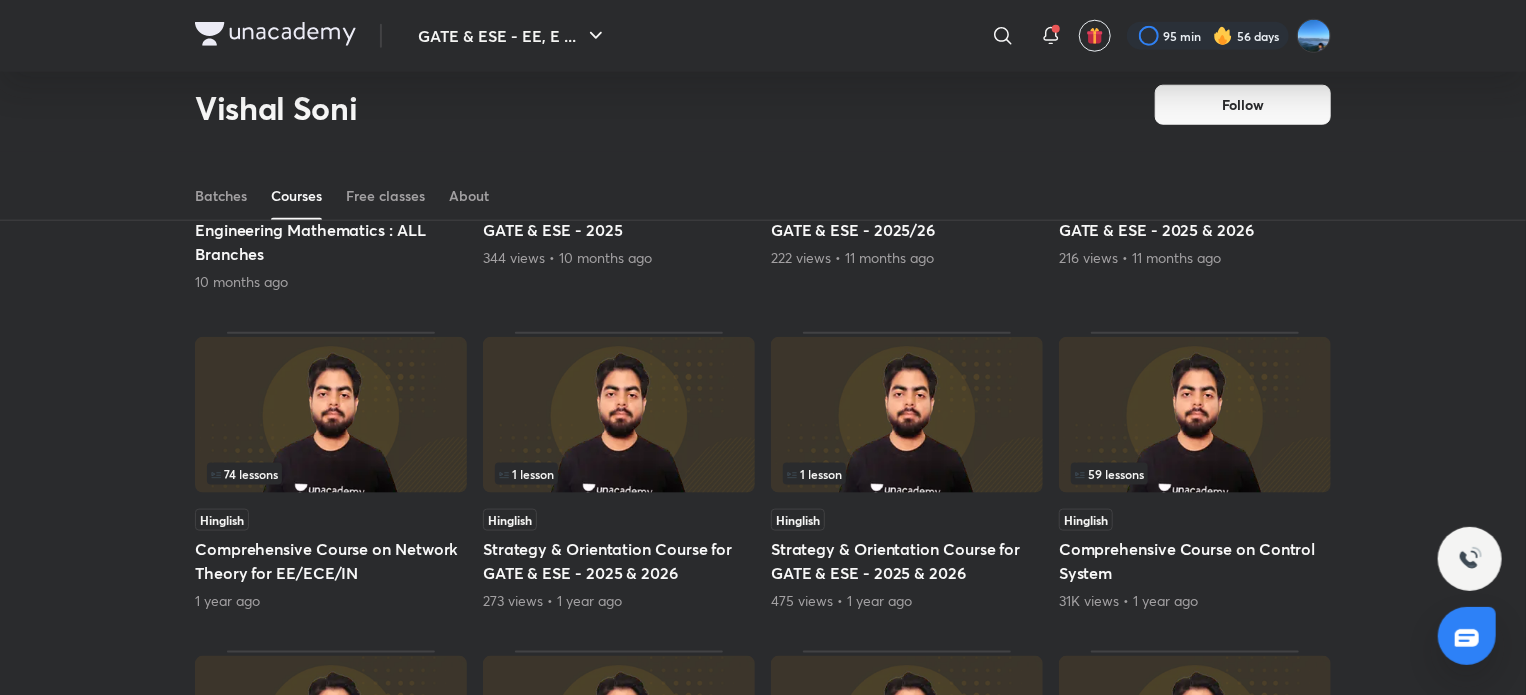 scroll, scrollTop: 1033, scrollLeft: 0, axis: vertical 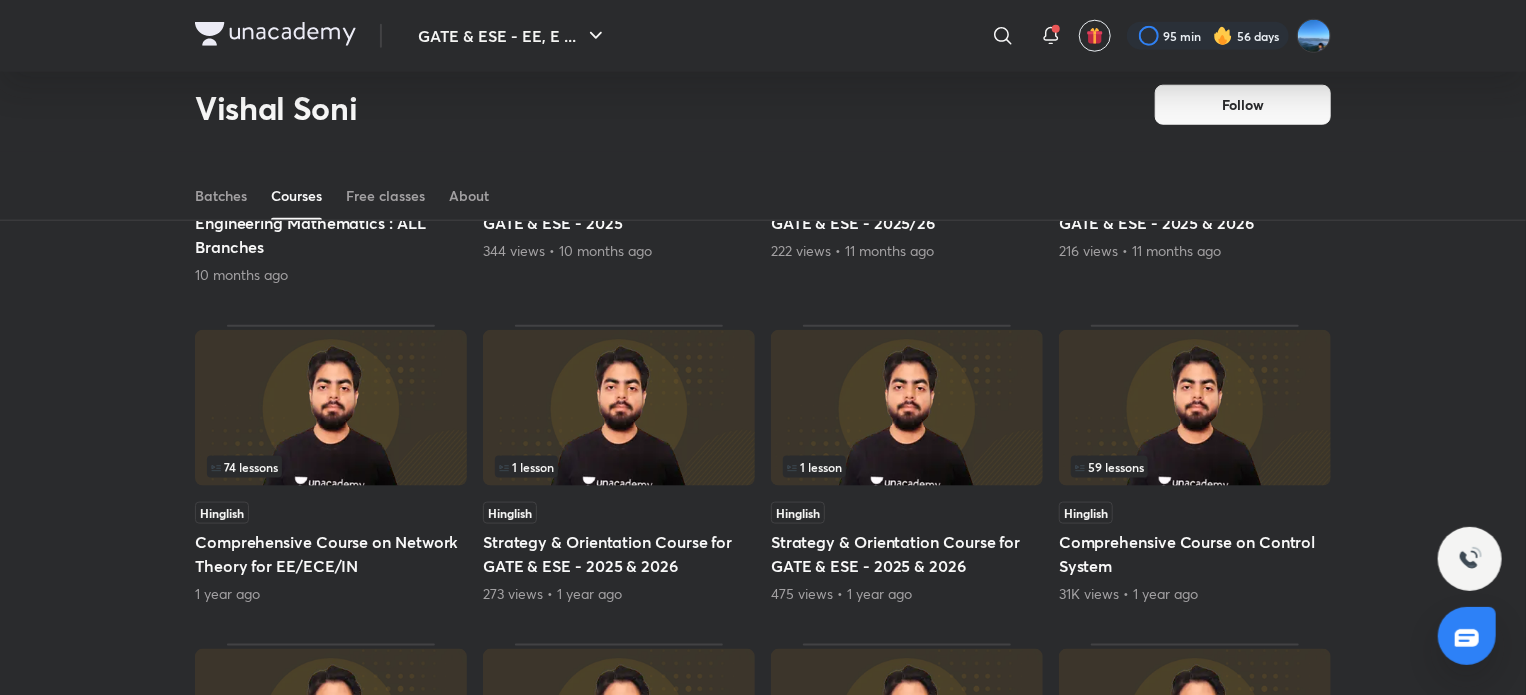 click on "Comprehensive Course on Network Theory for EE/ECE/IN" at bounding box center [331, 554] 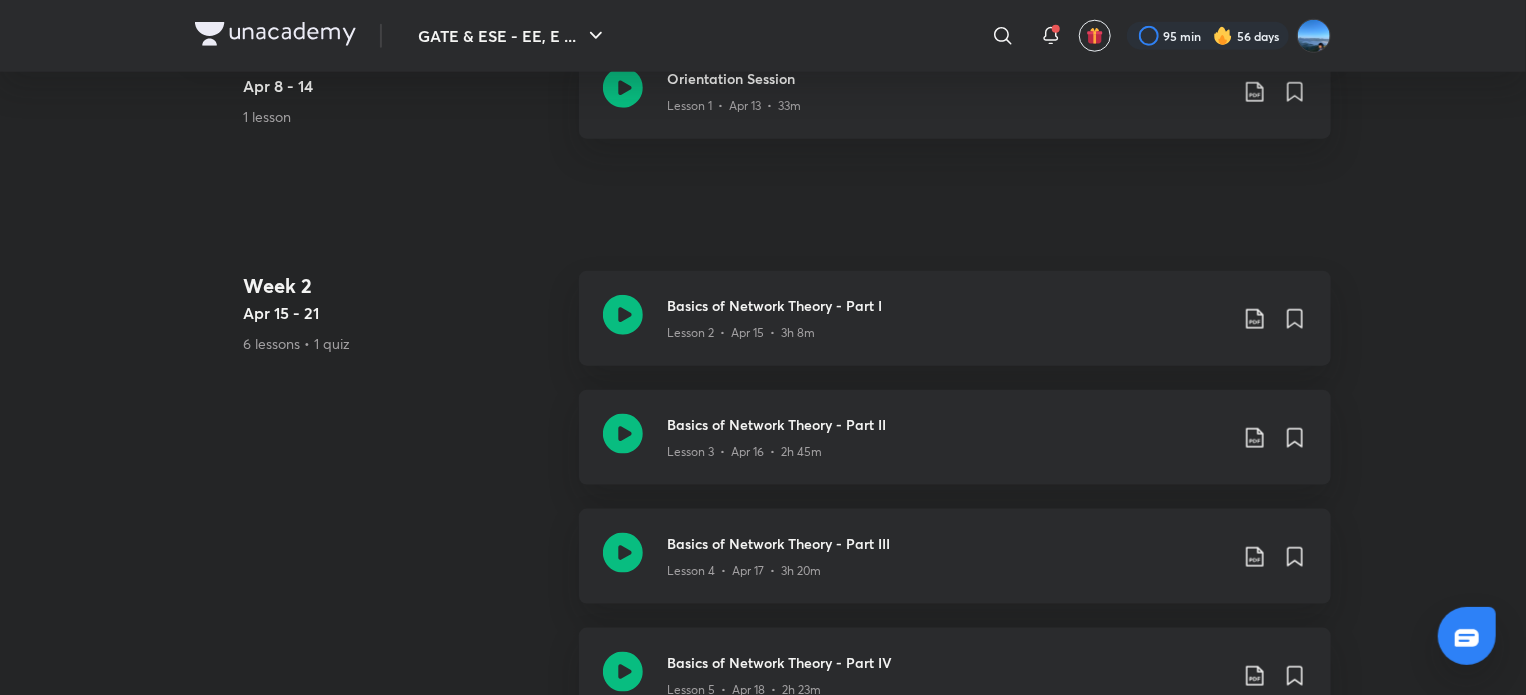 scroll, scrollTop: 0, scrollLeft: 0, axis: both 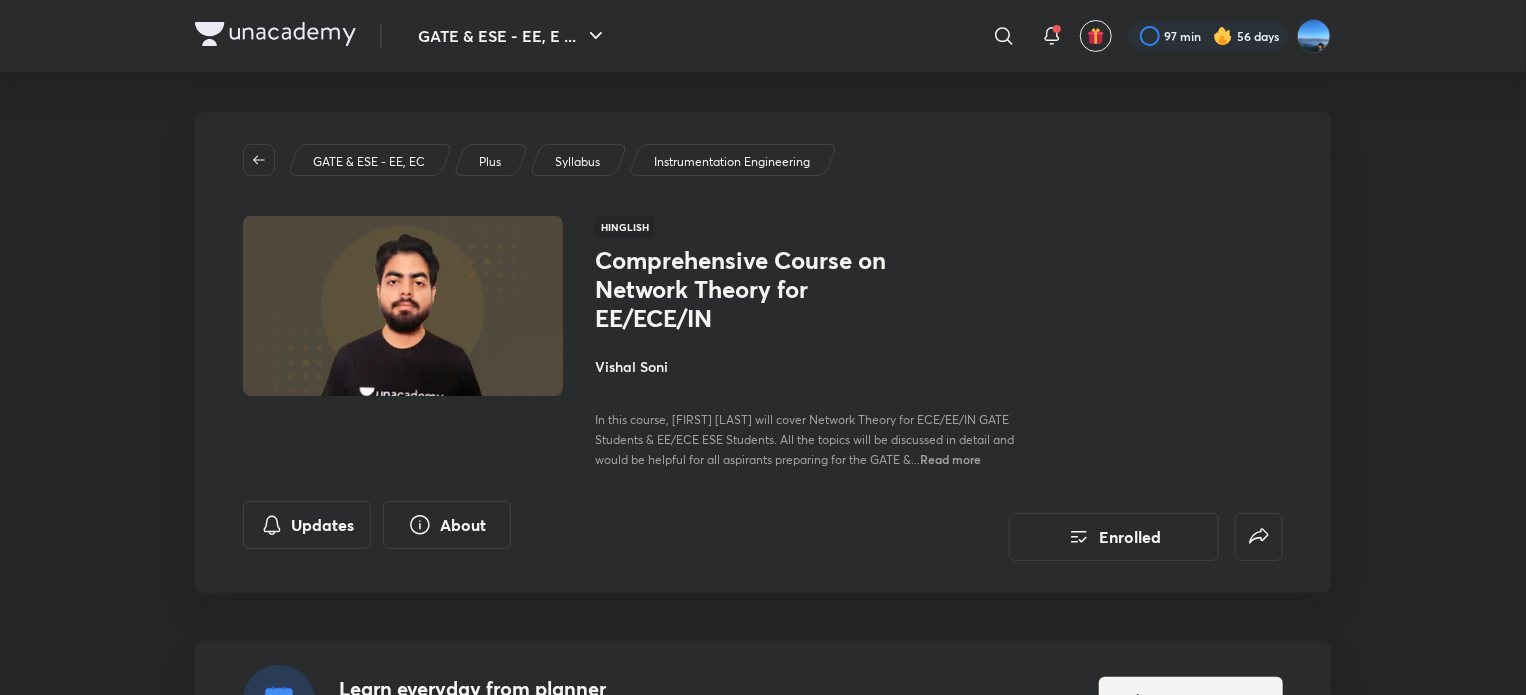 click at bounding box center (275, 34) 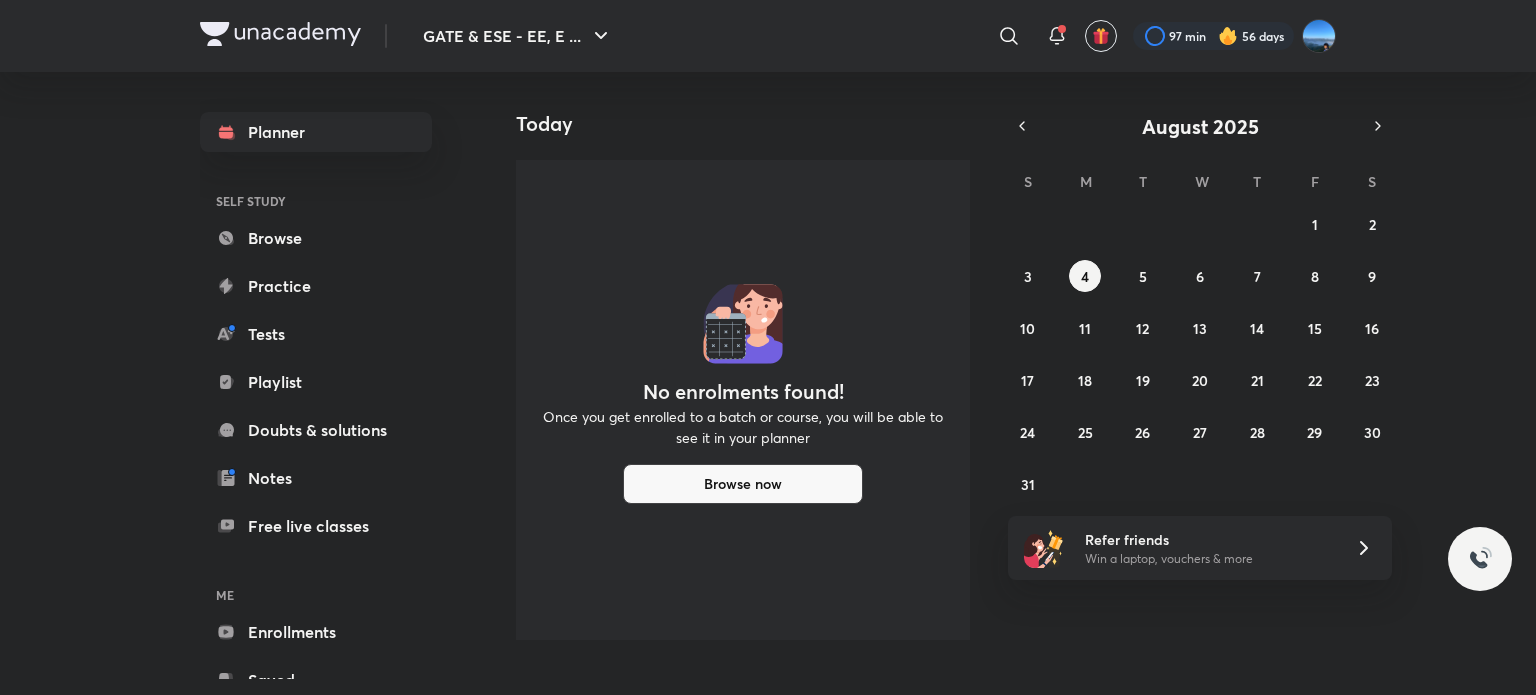 scroll, scrollTop: 0, scrollLeft: 0, axis: both 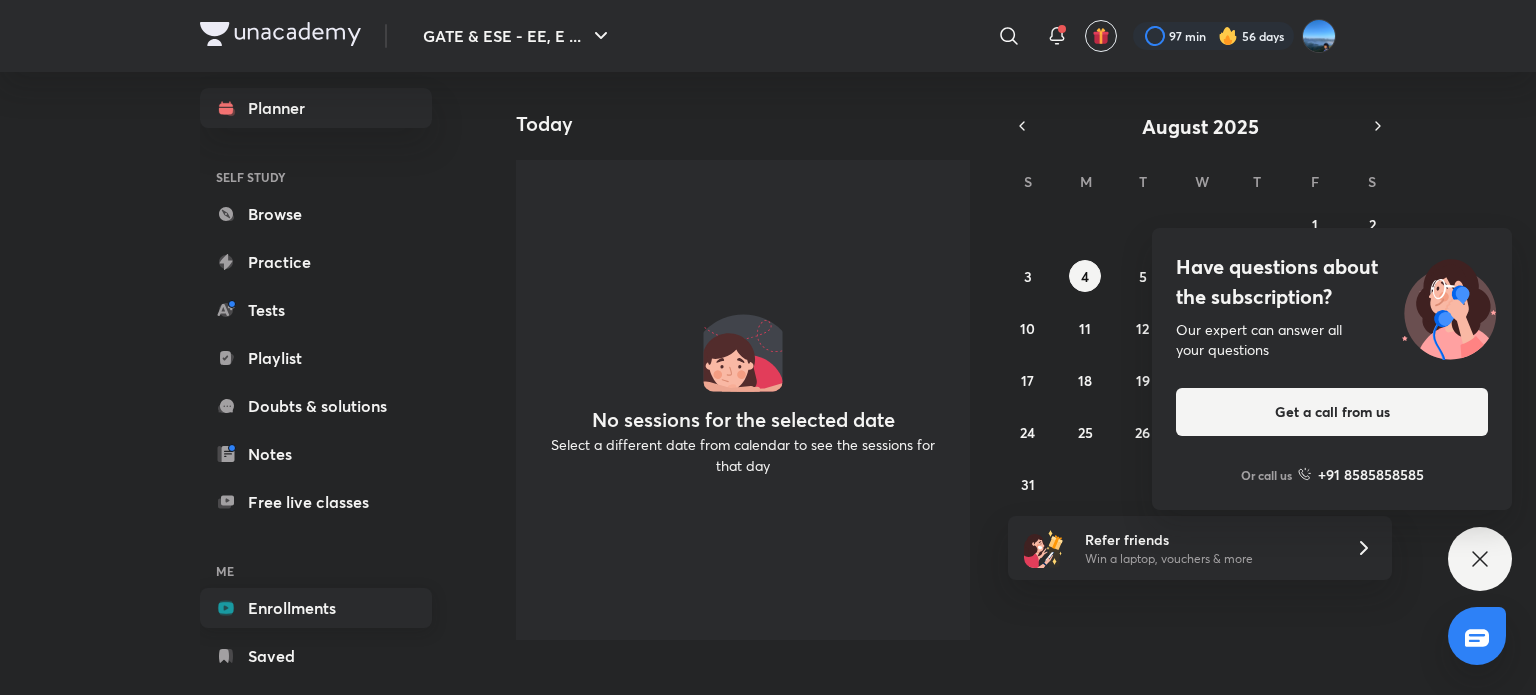 click on "Enrollments" at bounding box center [316, 608] 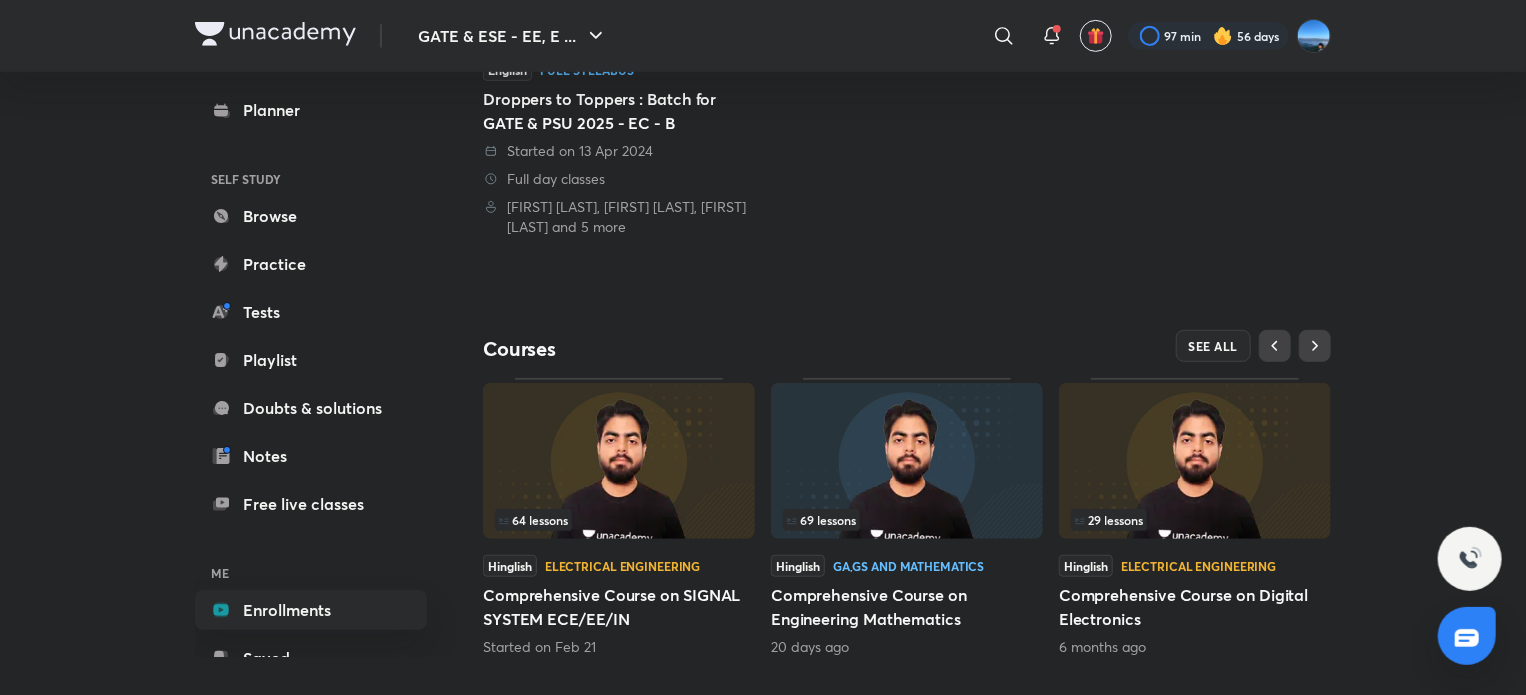 scroll, scrollTop: 476, scrollLeft: 0, axis: vertical 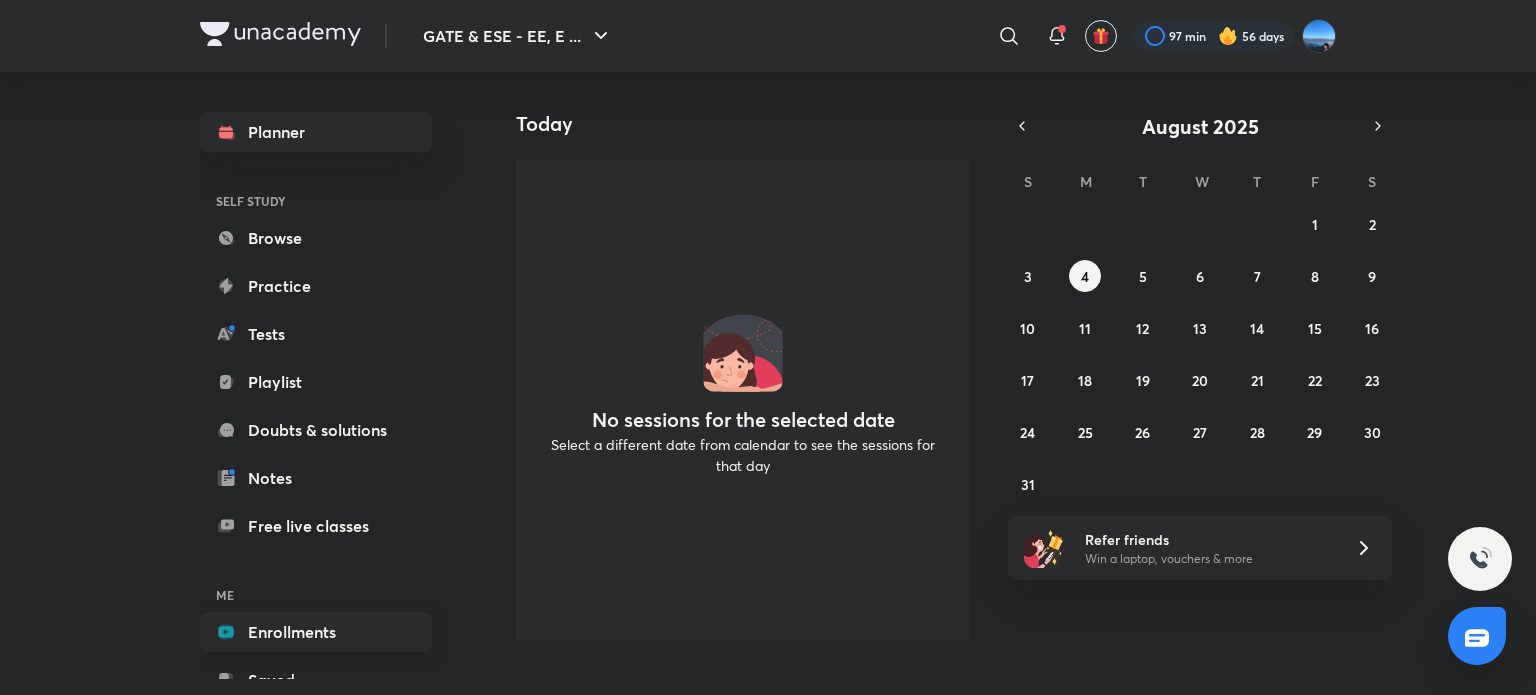 click on "Enrollments" at bounding box center [316, 632] 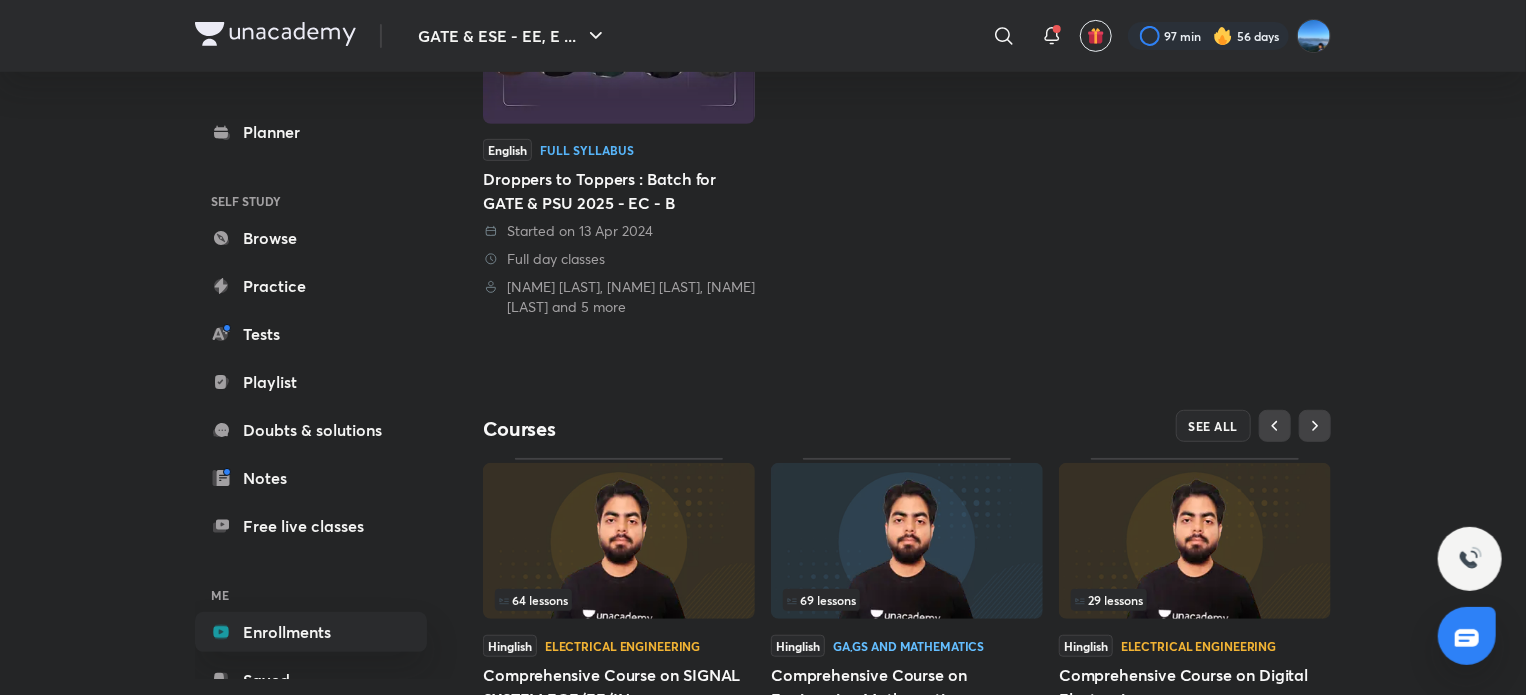 scroll, scrollTop: 476, scrollLeft: 0, axis: vertical 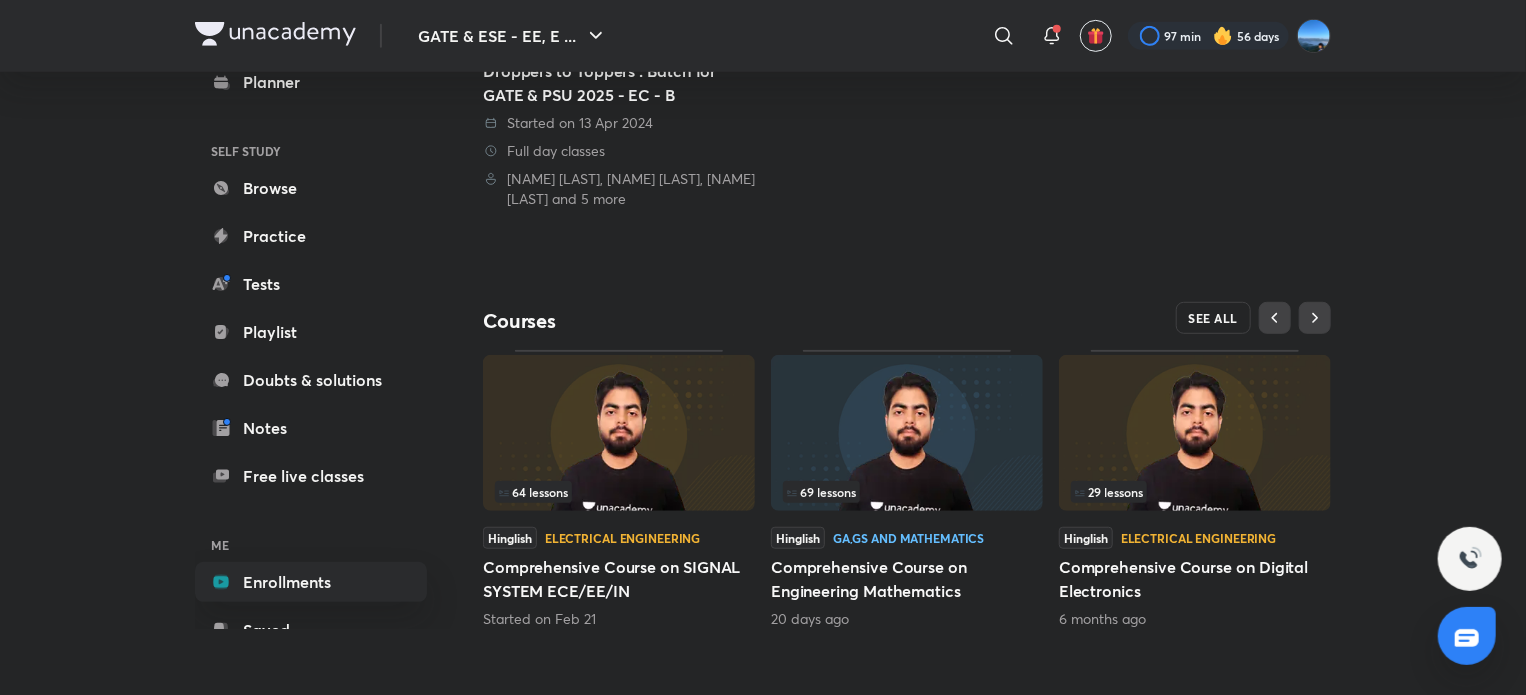 click on "SEE ALL" at bounding box center (1214, 318) 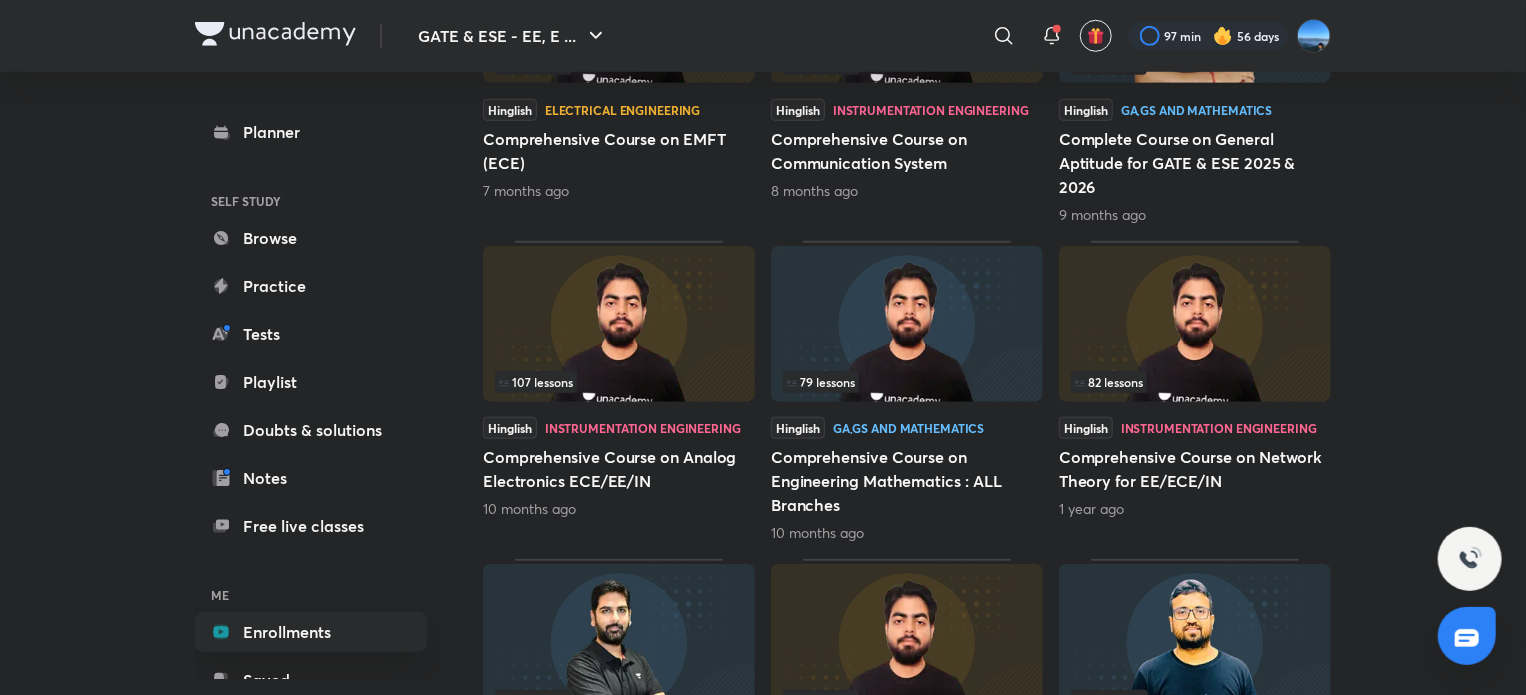 scroll, scrollTop: 760, scrollLeft: 0, axis: vertical 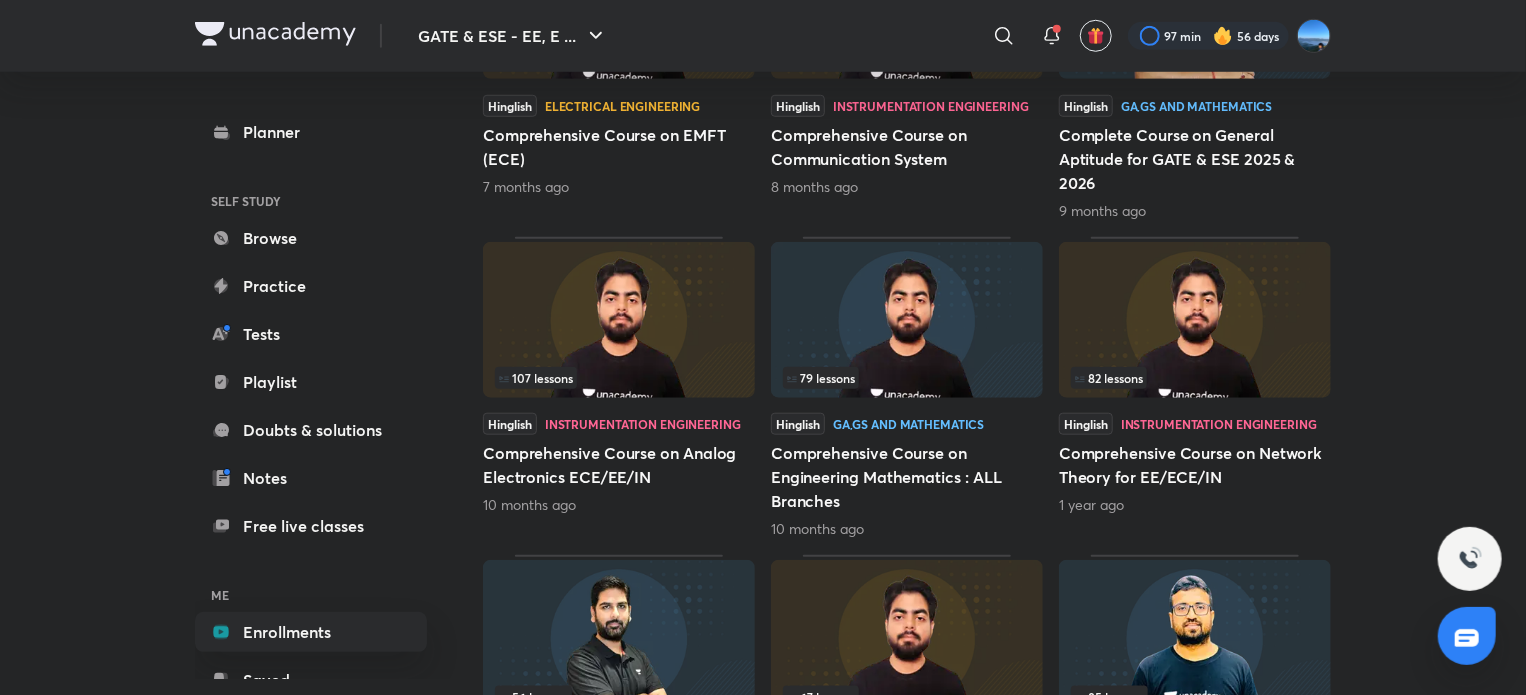 click on "Comprehensive Course on Network Theory for EE/ECE/IN" at bounding box center (1195, 465) 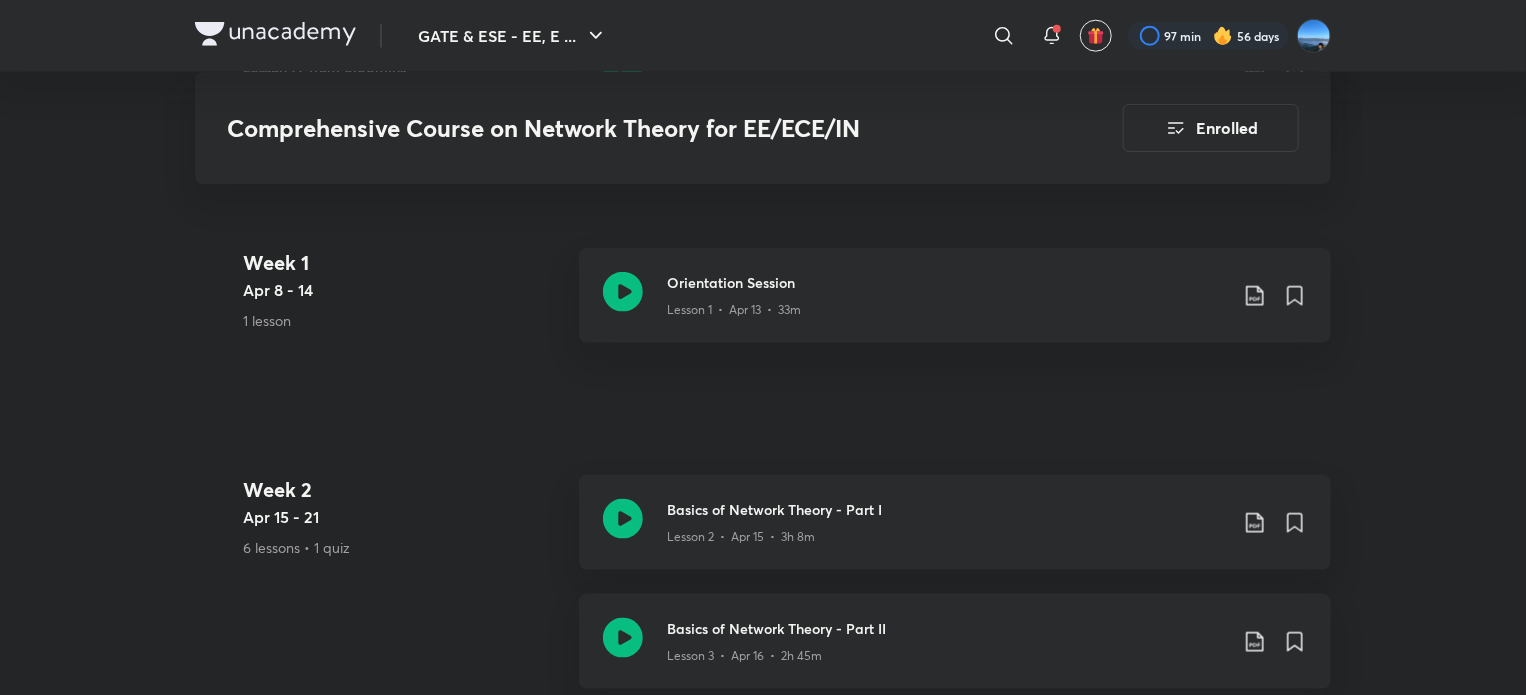 scroll, scrollTop: 1144, scrollLeft: 0, axis: vertical 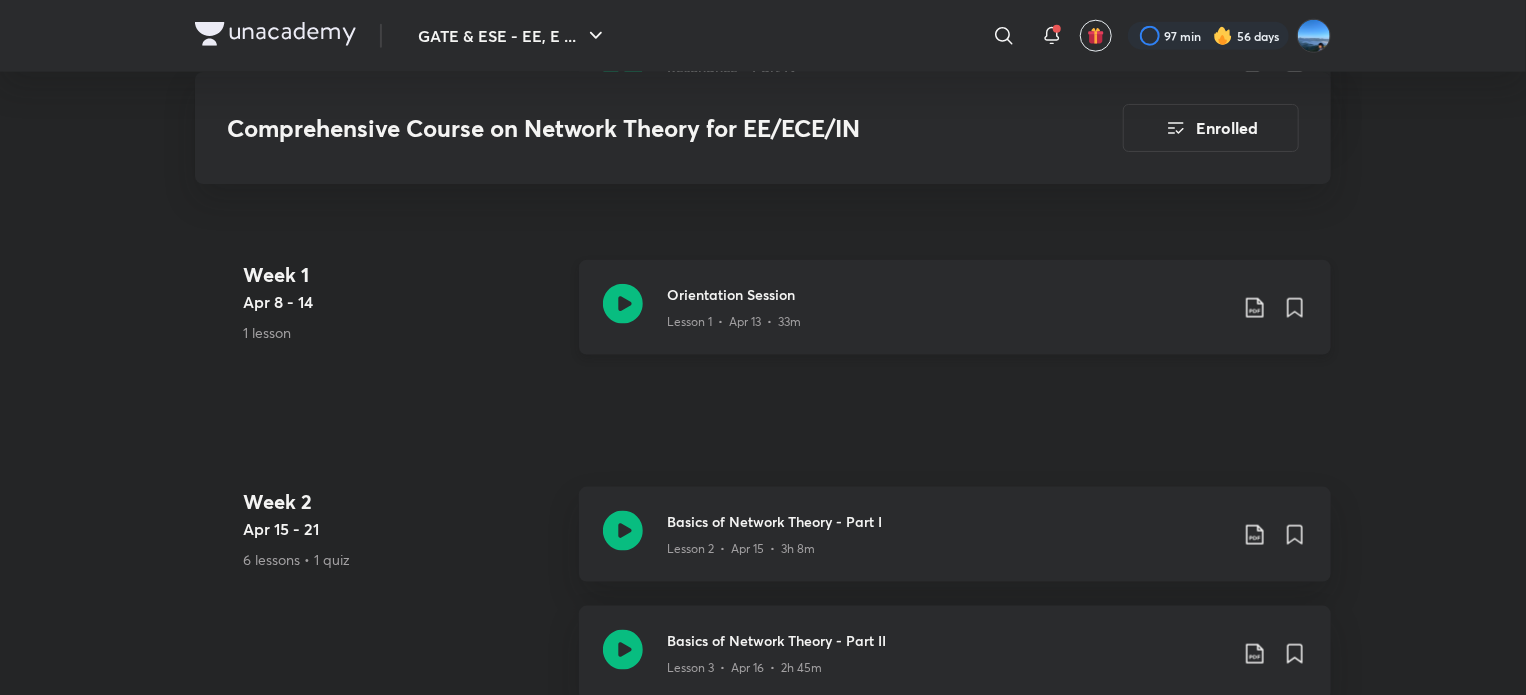 click on "Orientation Session Lesson 1  •  Apr 13  •  33m" at bounding box center [955, 307] 